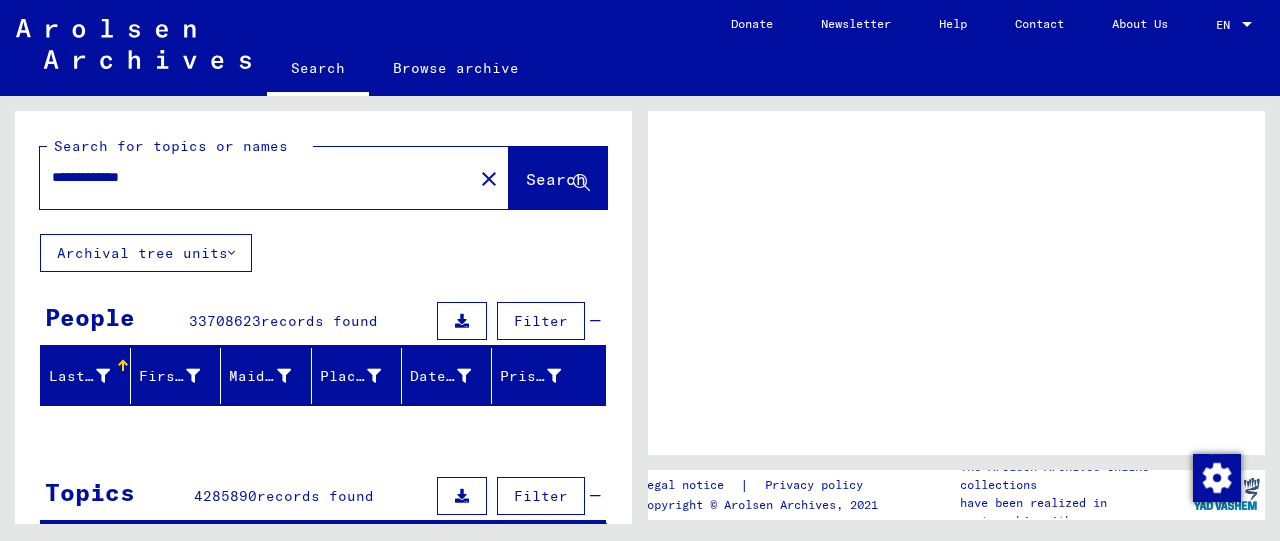 scroll, scrollTop: 0, scrollLeft: 0, axis: both 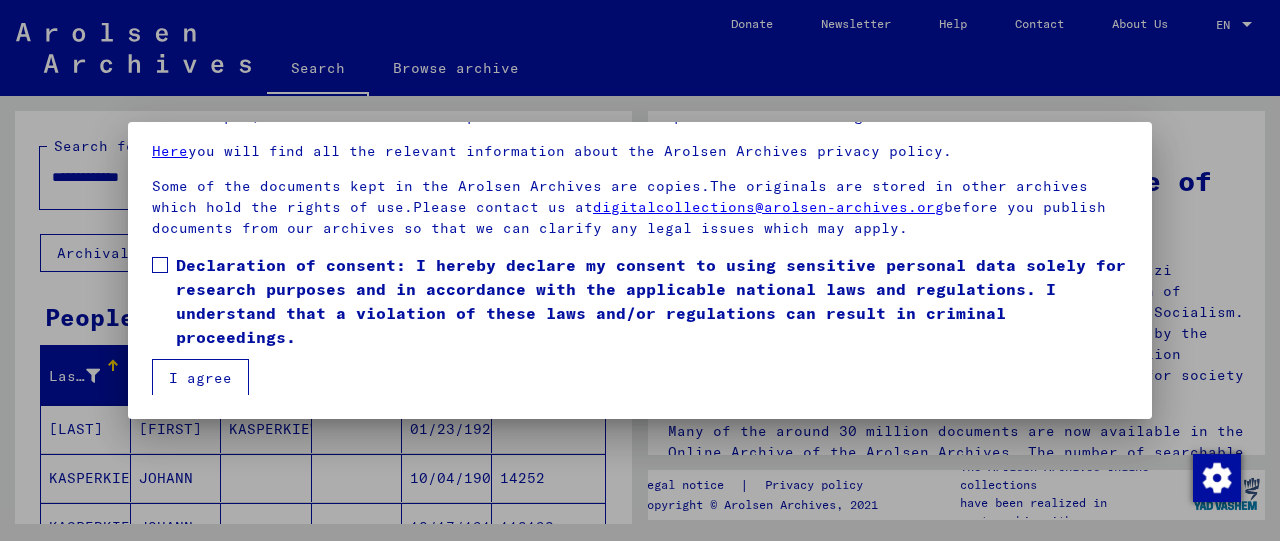 click on "Declaration of consent: I hereby declare my consent to using sensitive personal data solely for research purposes and in accordance with the applicable national laws and regulations. I understand that a violation of these laws and/or regulations can result in criminal proceedings." at bounding box center [652, 301] 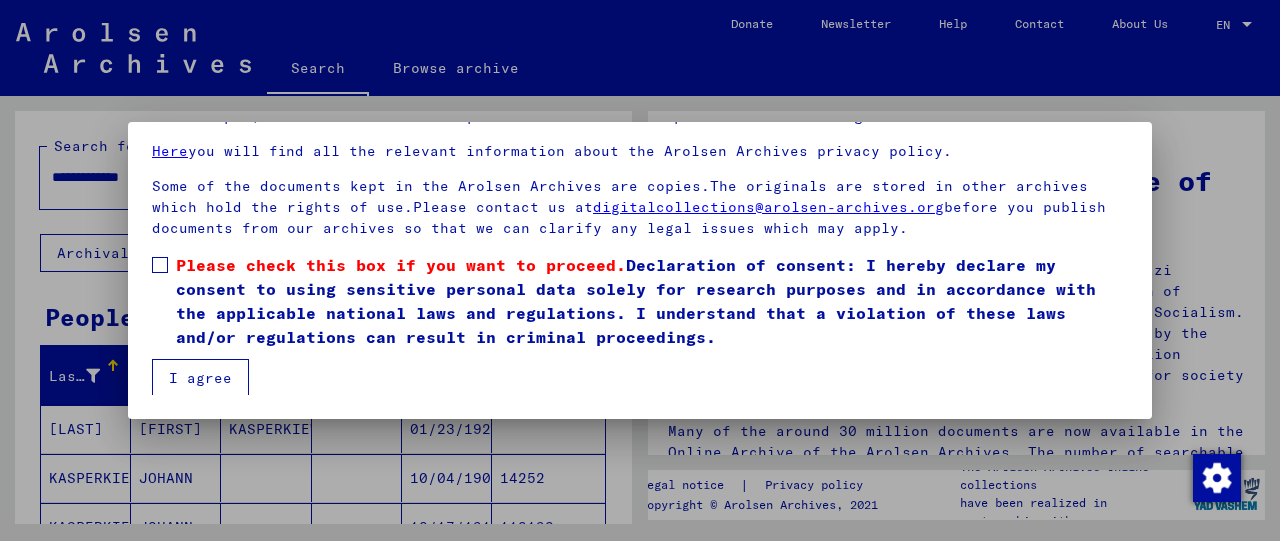 click on "Please check this box if you want to proceed.   Declaration of consent: I hereby declare my consent to using sensitive personal data solely for research purposes and in accordance with the applicable national laws and regulations. I understand that a violation of these laws and/or regulations can result in criminal proceedings." at bounding box center (652, 301) 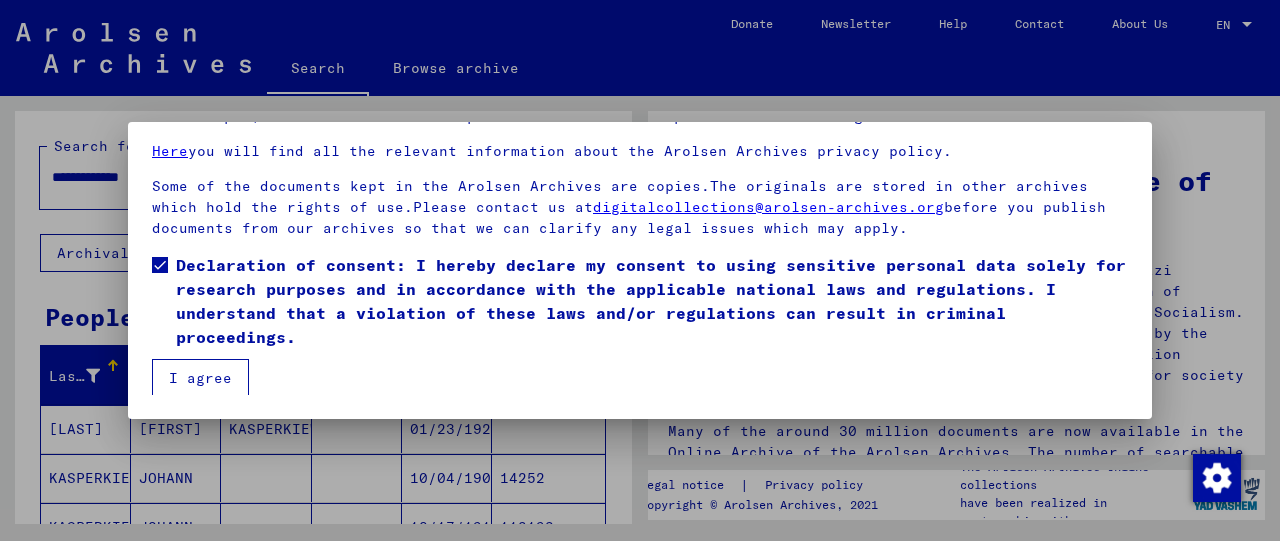 click on "I agree" at bounding box center [200, 378] 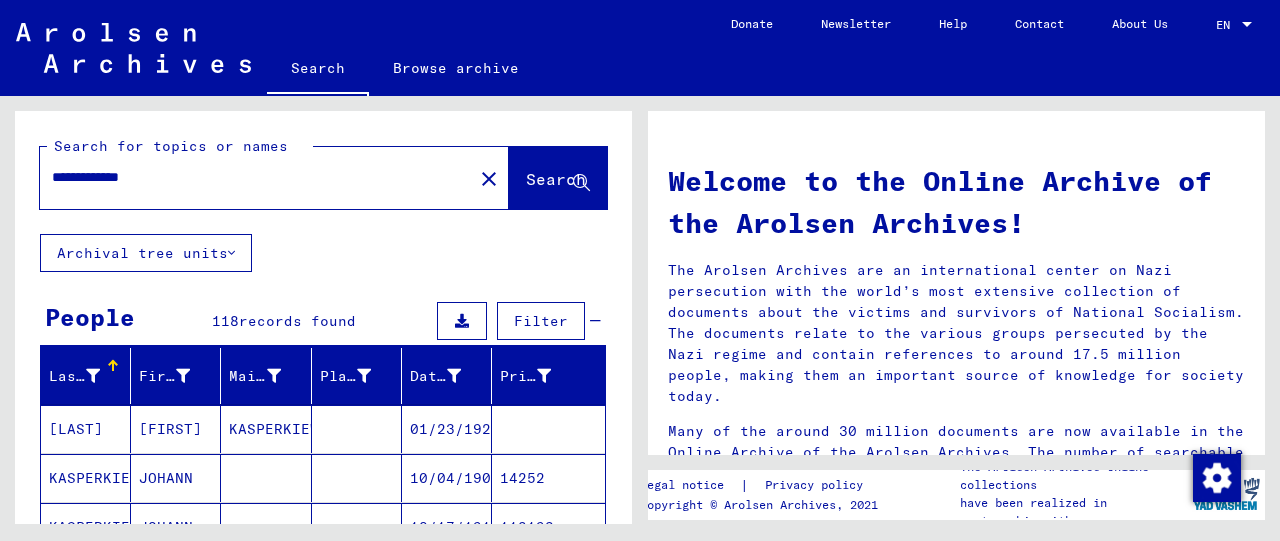 drag, startPoint x: 92, startPoint y: 166, endPoint x: 22, endPoint y: 42, distance: 142.39381 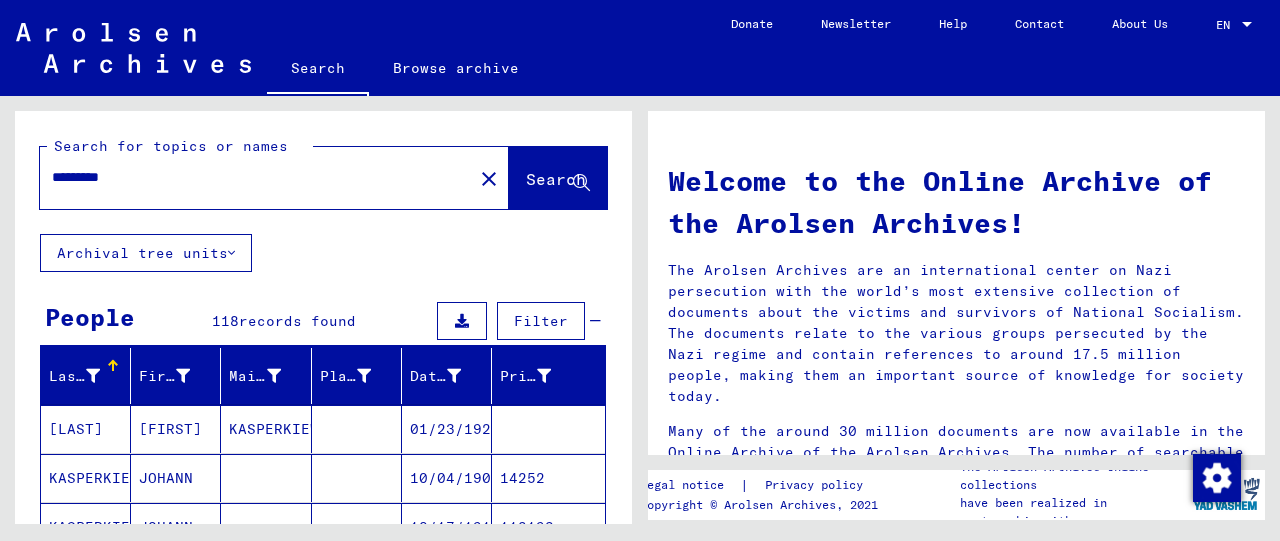 type on "*********" 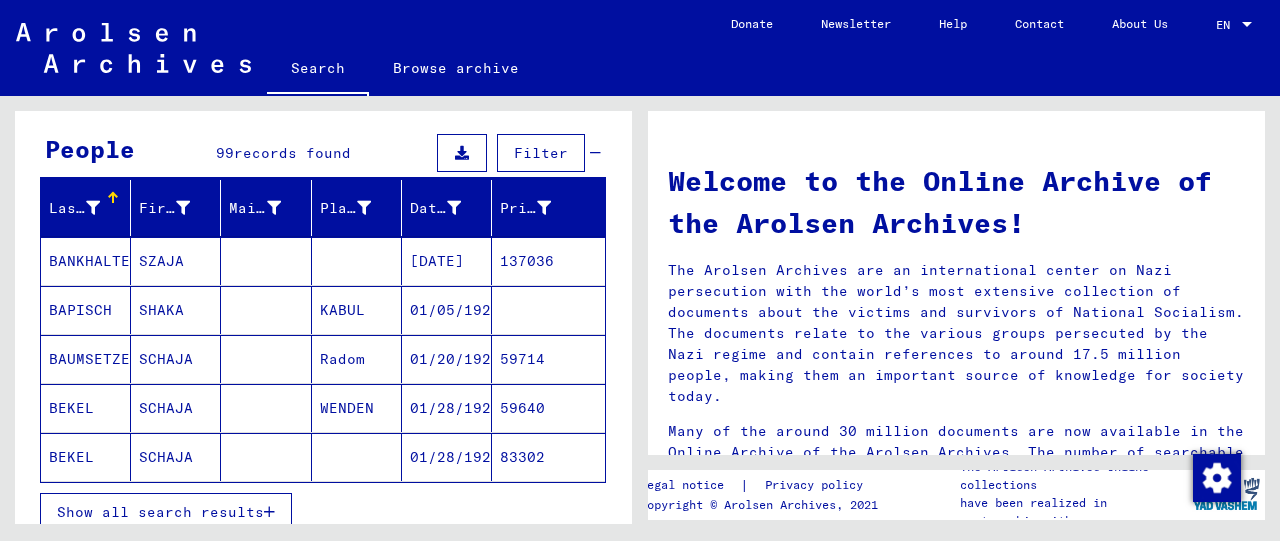 scroll, scrollTop: 208, scrollLeft: 0, axis: vertical 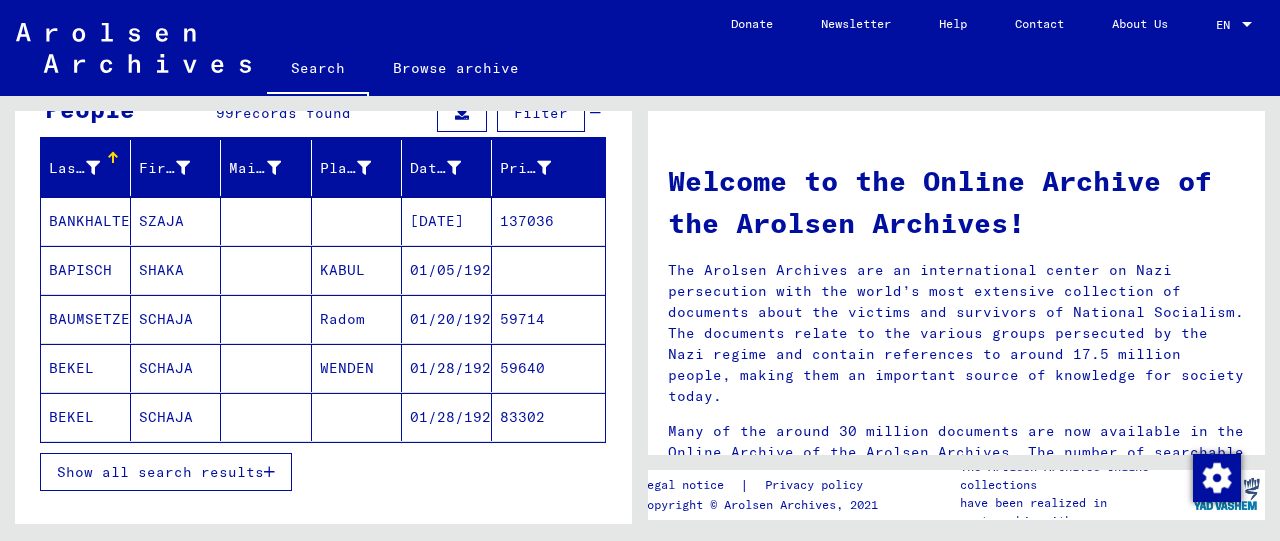 click on "Show all search results" at bounding box center (323, 472) 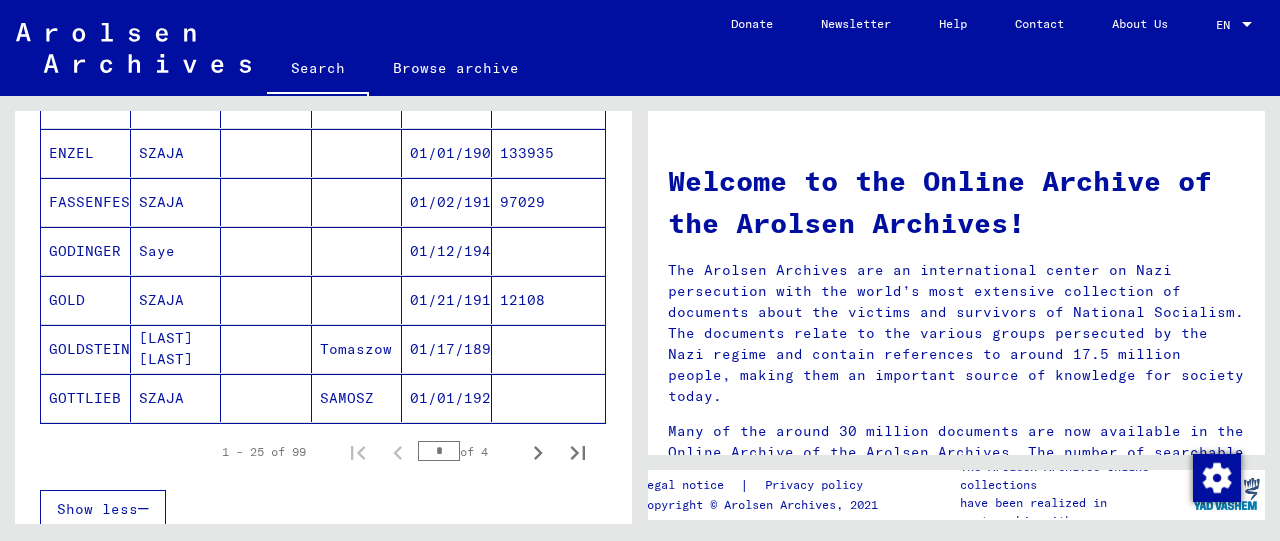 scroll, scrollTop: 1248, scrollLeft: 0, axis: vertical 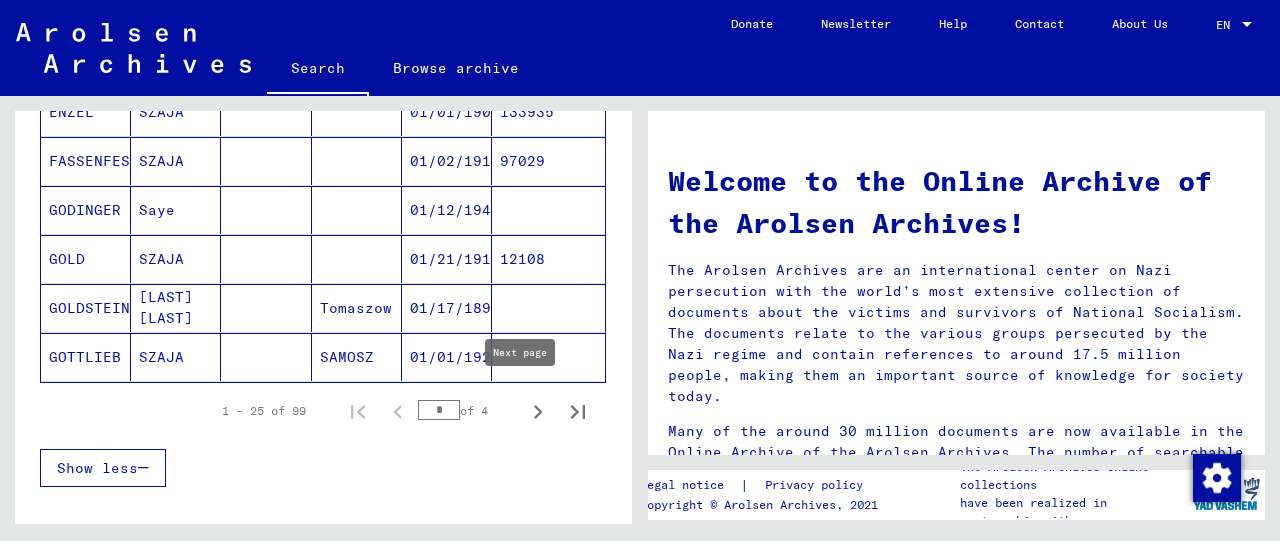 click 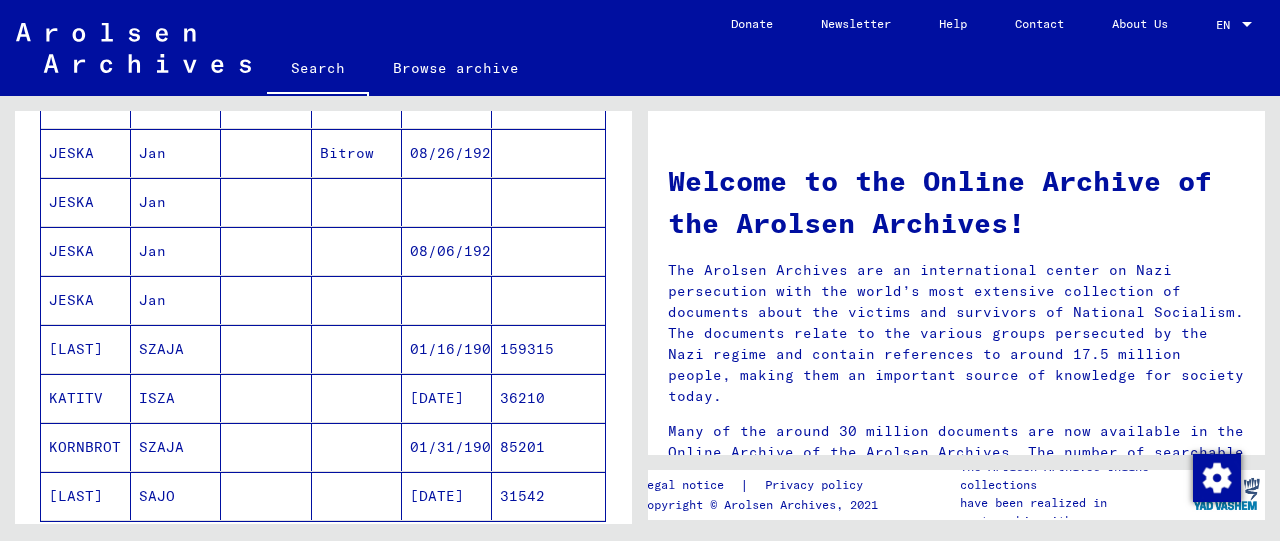 scroll, scrollTop: 1040, scrollLeft: 0, axis: vertical 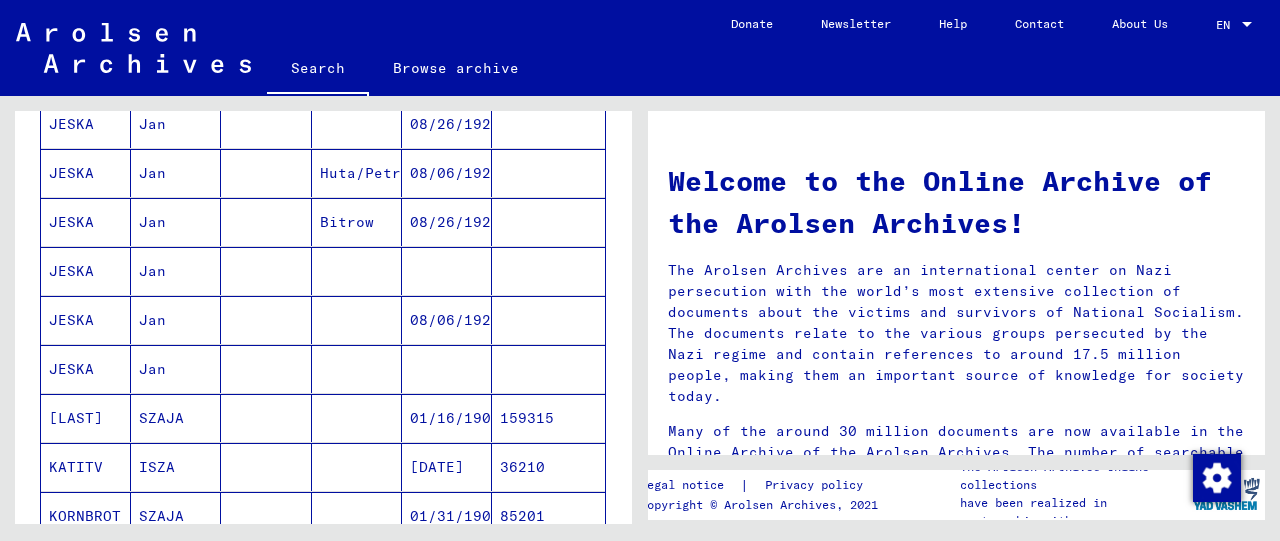 click on "Jan" at bounding box center (176, 418) 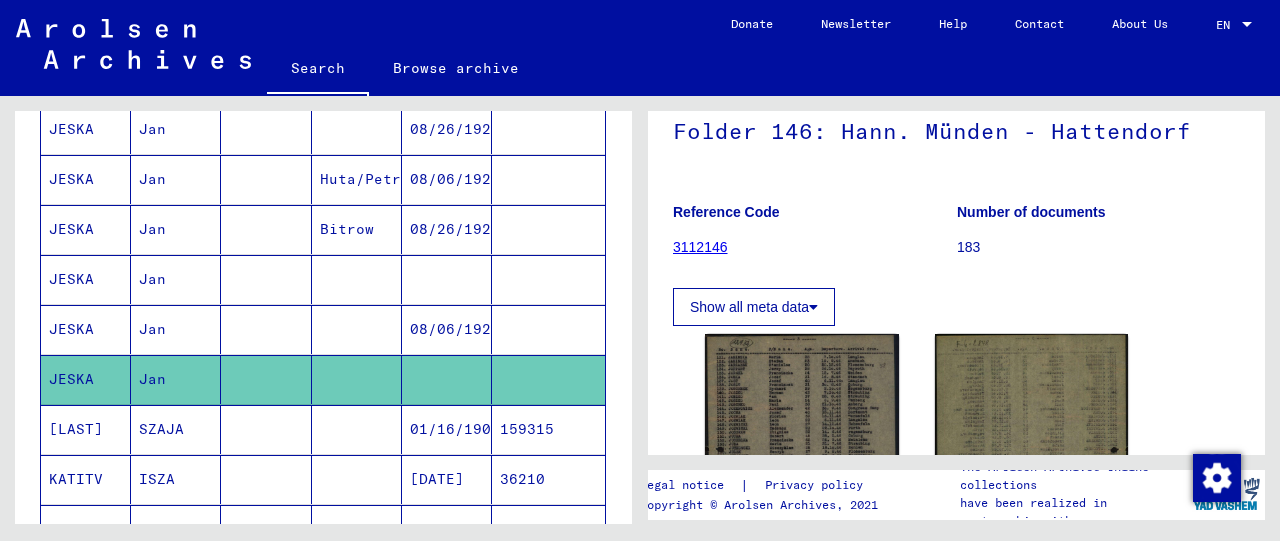 scroll, scrollTop: 208, scrollLeft: 0, axis: vertical 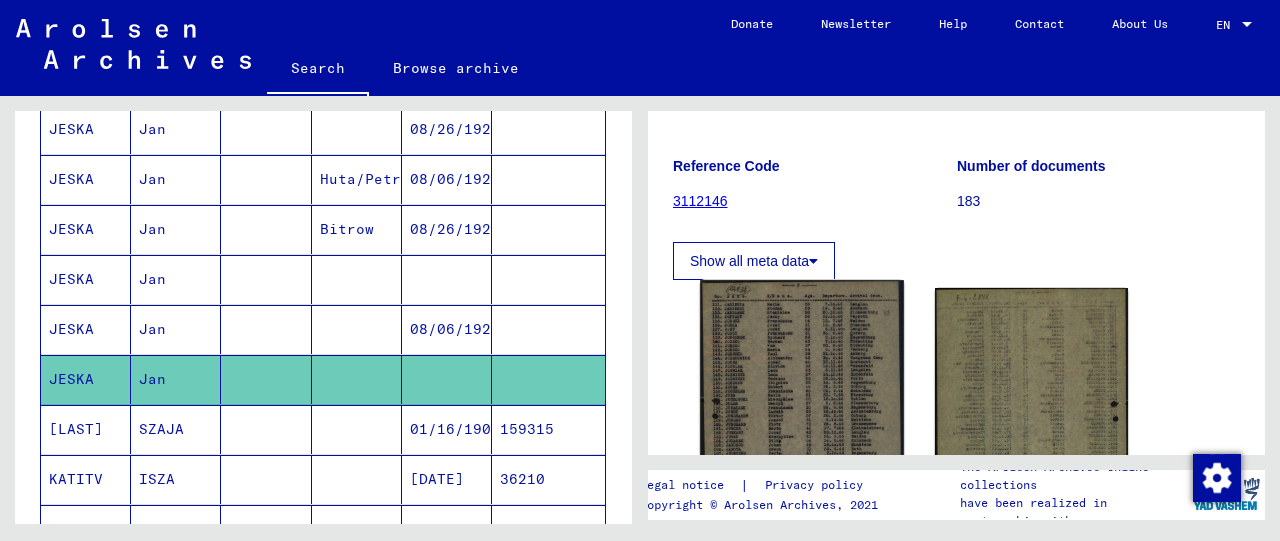 click 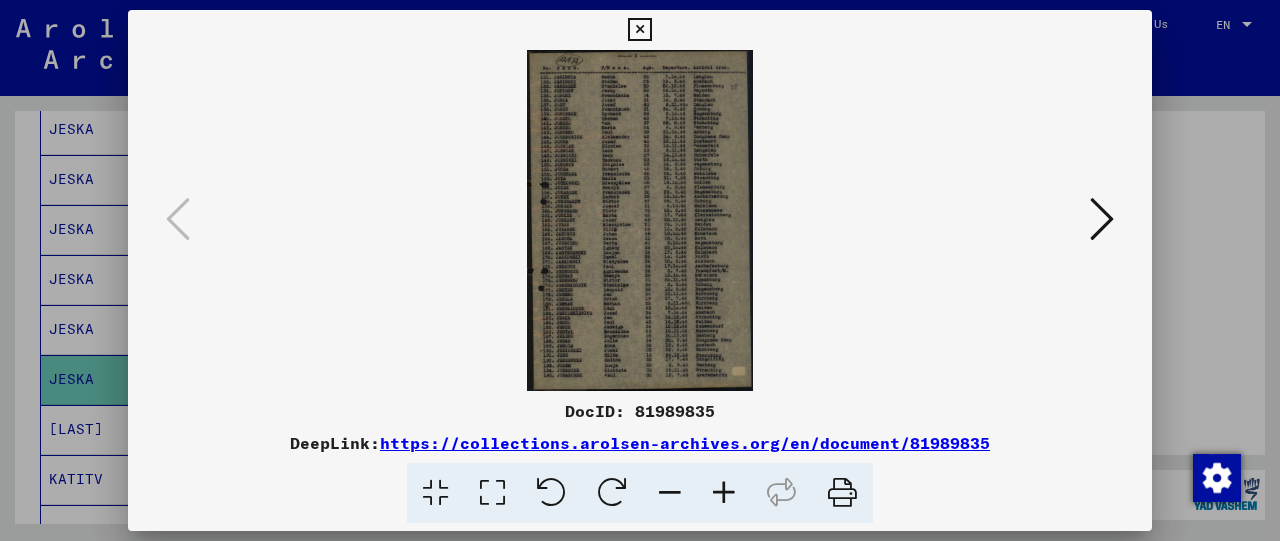 click at bounding box center [724, 493] 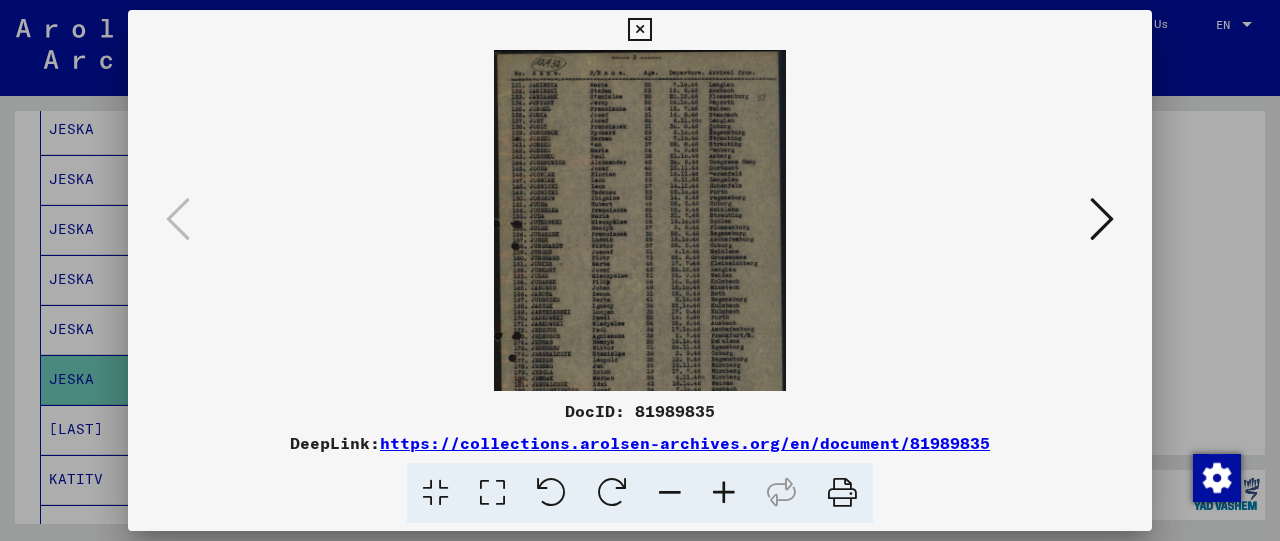 click at bounding box center (724, 493) 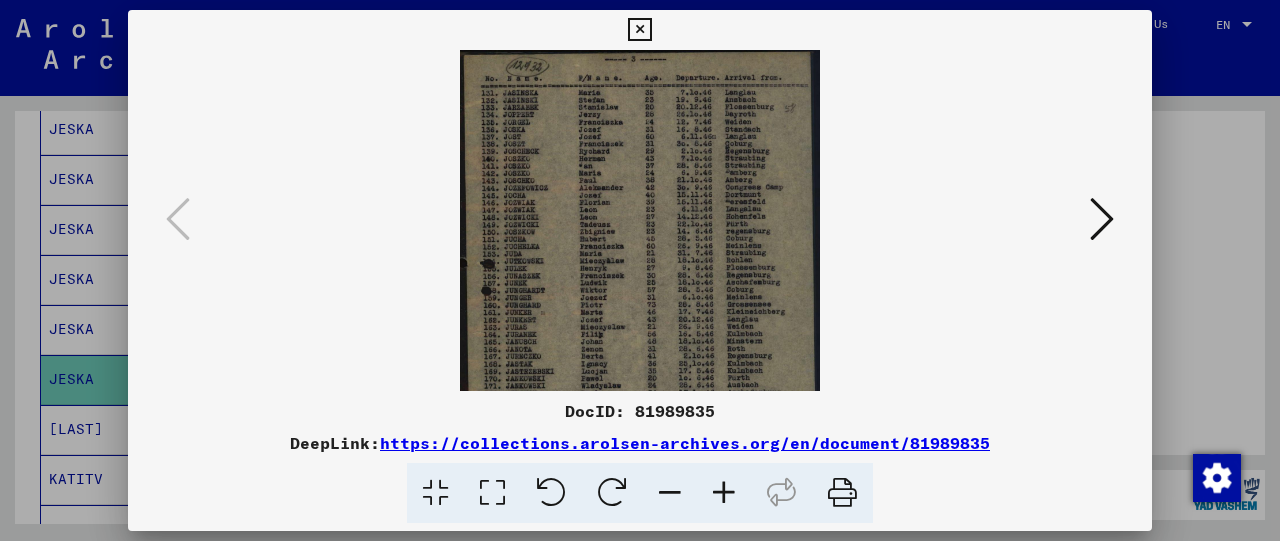 click at bounding box center [724, 493] 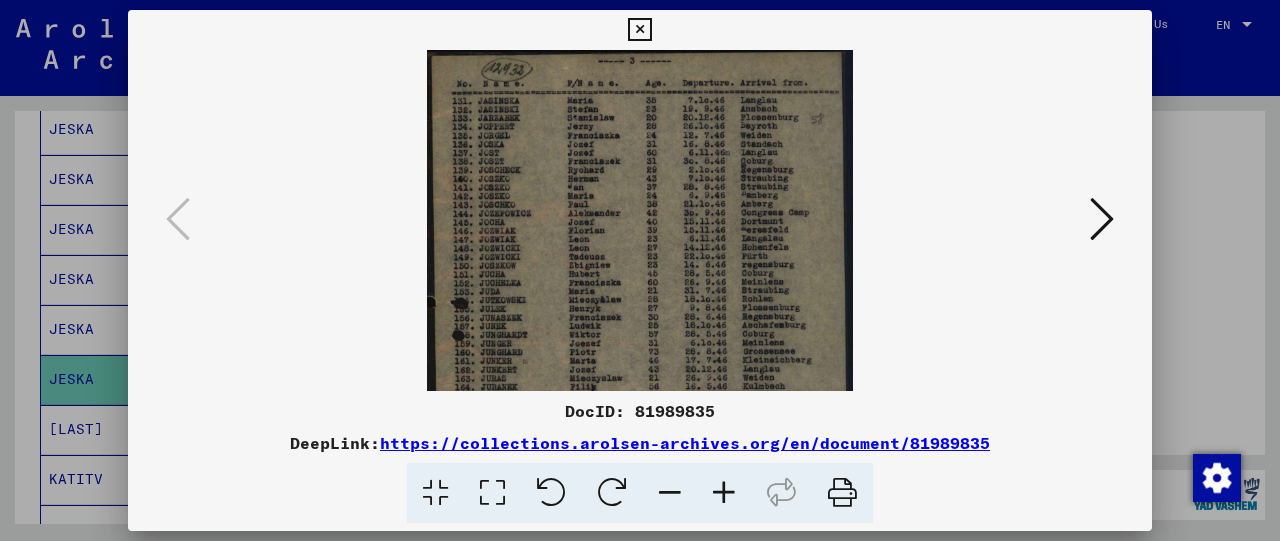 click at bounding box center (724, 493) 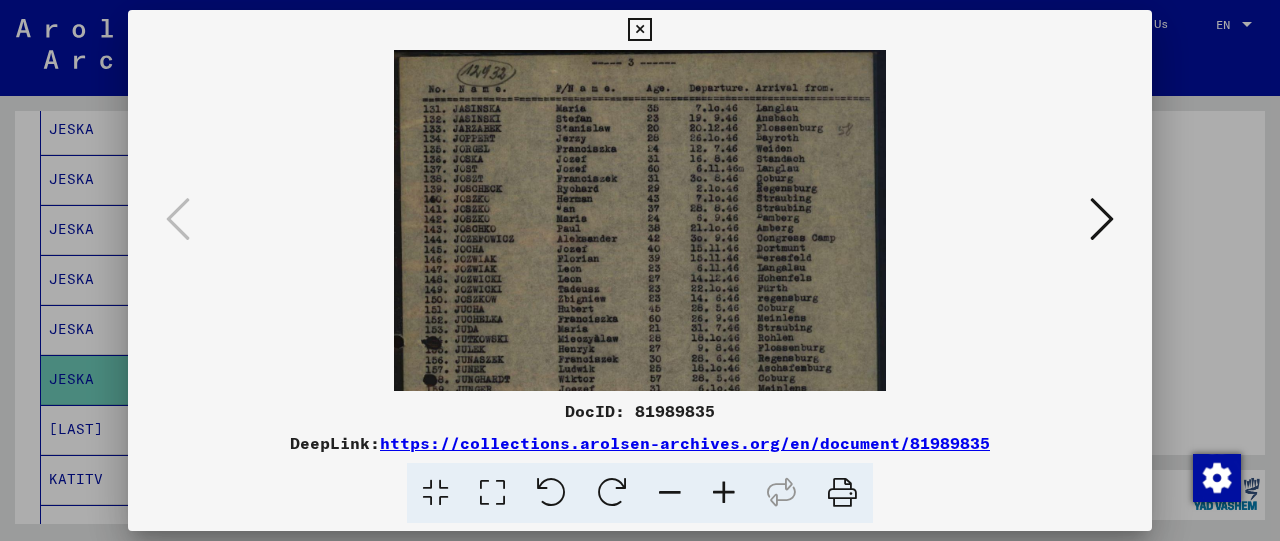 click at bounding box center [724, 493] 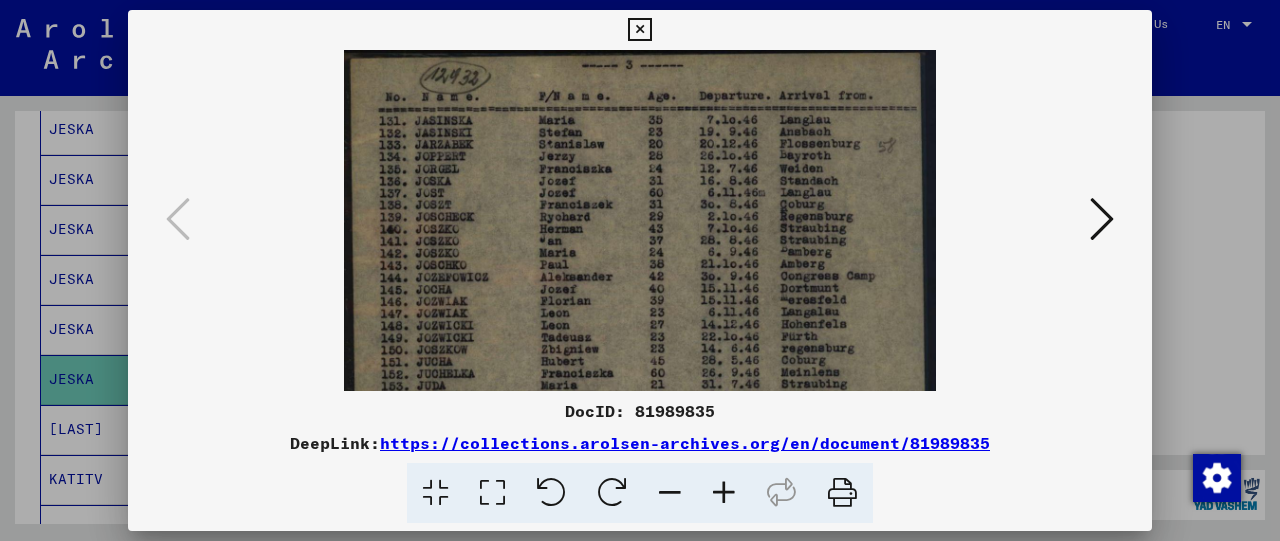 drag, startPoint x: 702, startPoint y: 158, endPoint x: 677, endPoint y: 219, distance: 65.9242 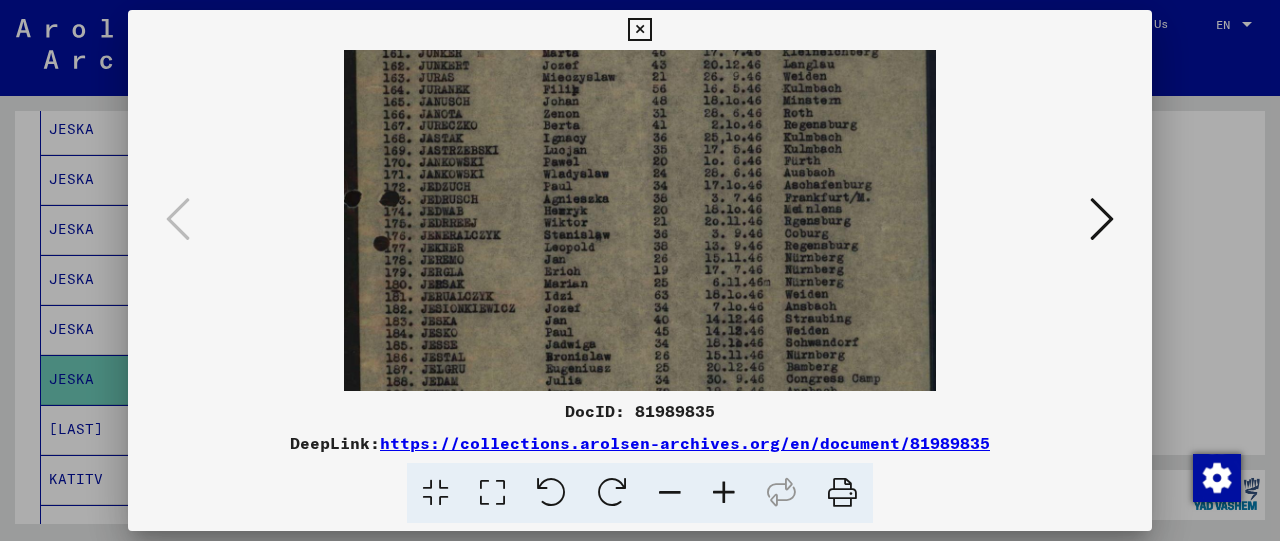 drag, startPoint x: 651, startPoint y: 277, endPoint x: 655, endPoint y: 183, distance: 94.08507 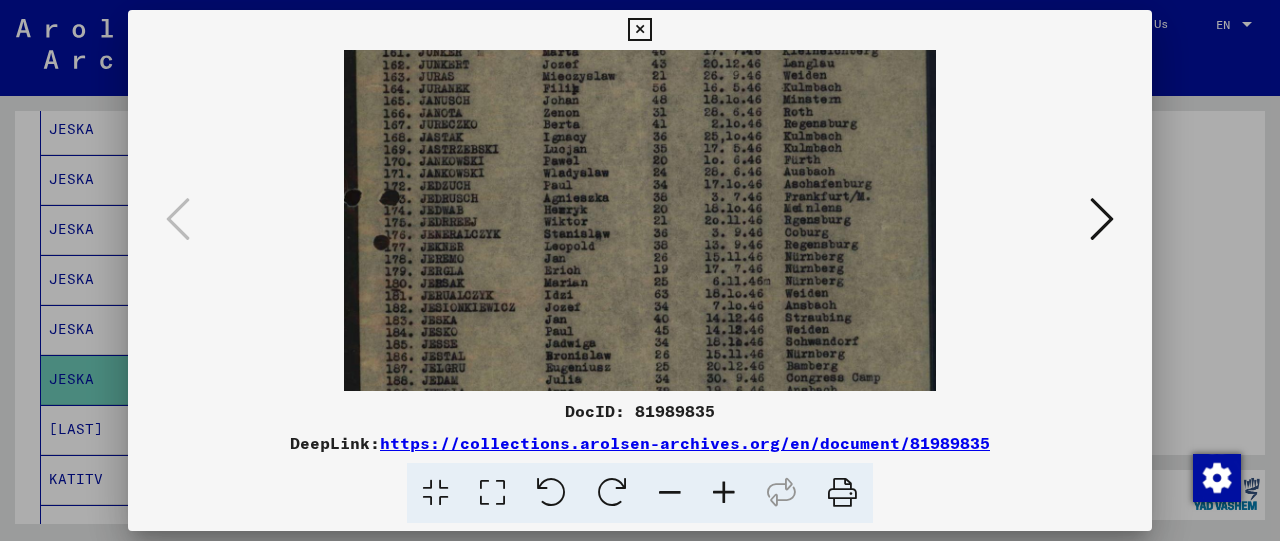 click at bounding box center (639, 65) 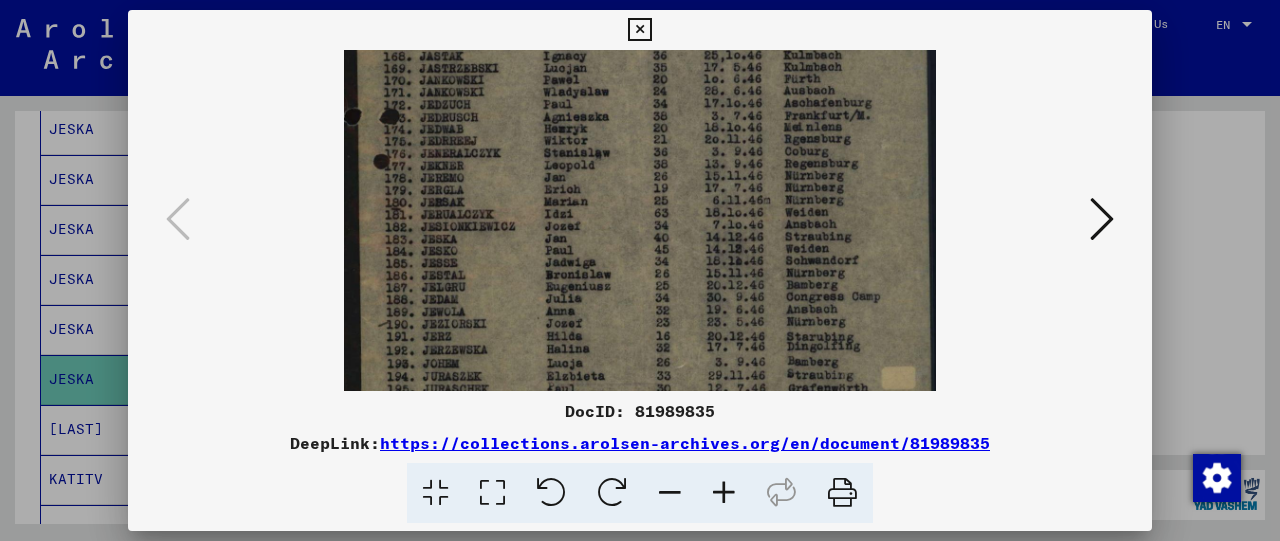drag, startPoint x: 541, startPoint y: 292, endPoint x: 552, endPoint y: 219, distance: 73.82411 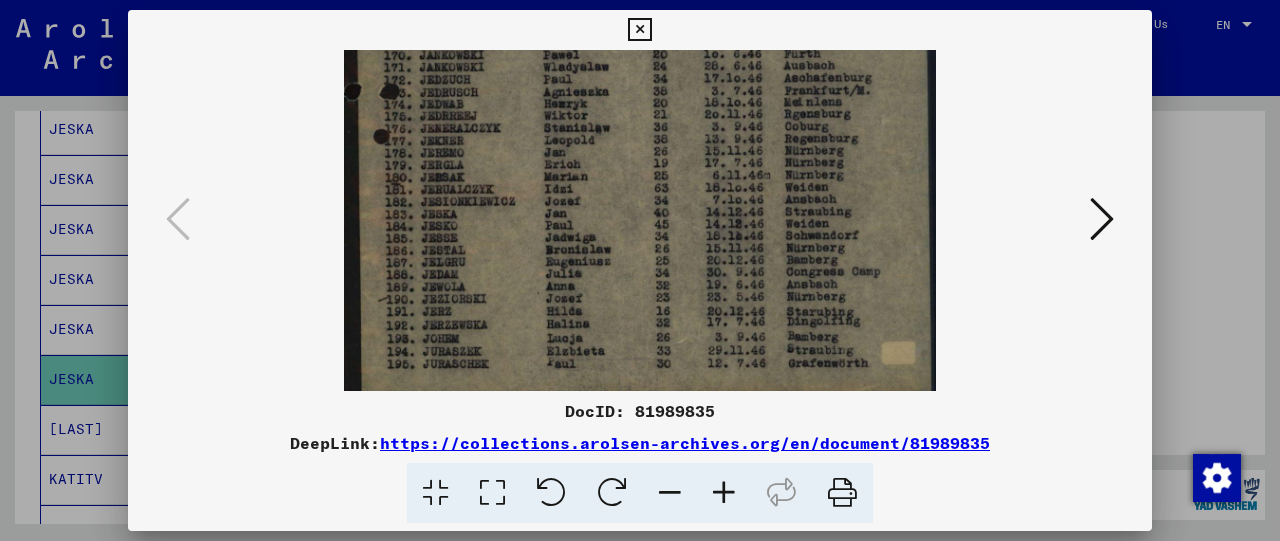 click at bounding box center (639, 30) 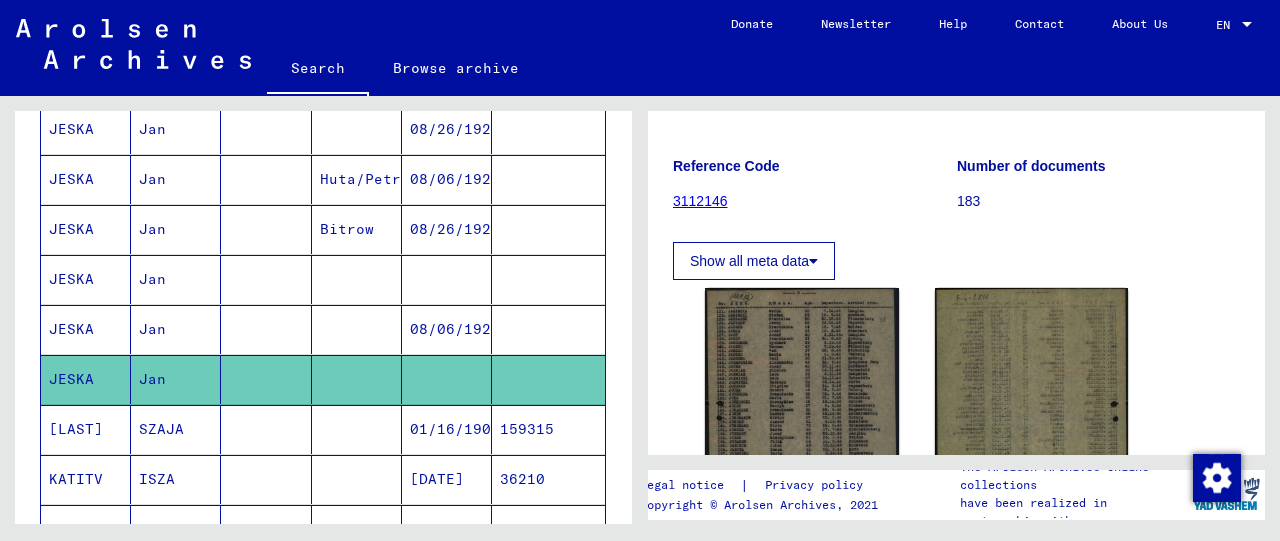 click at bounding box center (357, 379) 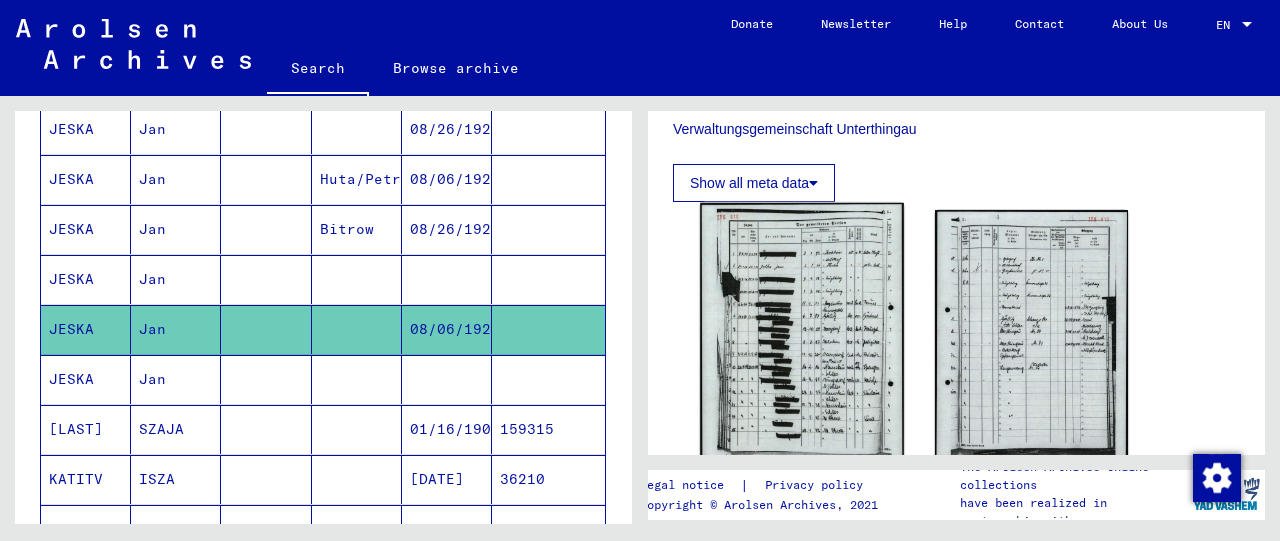 scroll, scrollTop: 624, scrollLeft: 0, axis: vertical 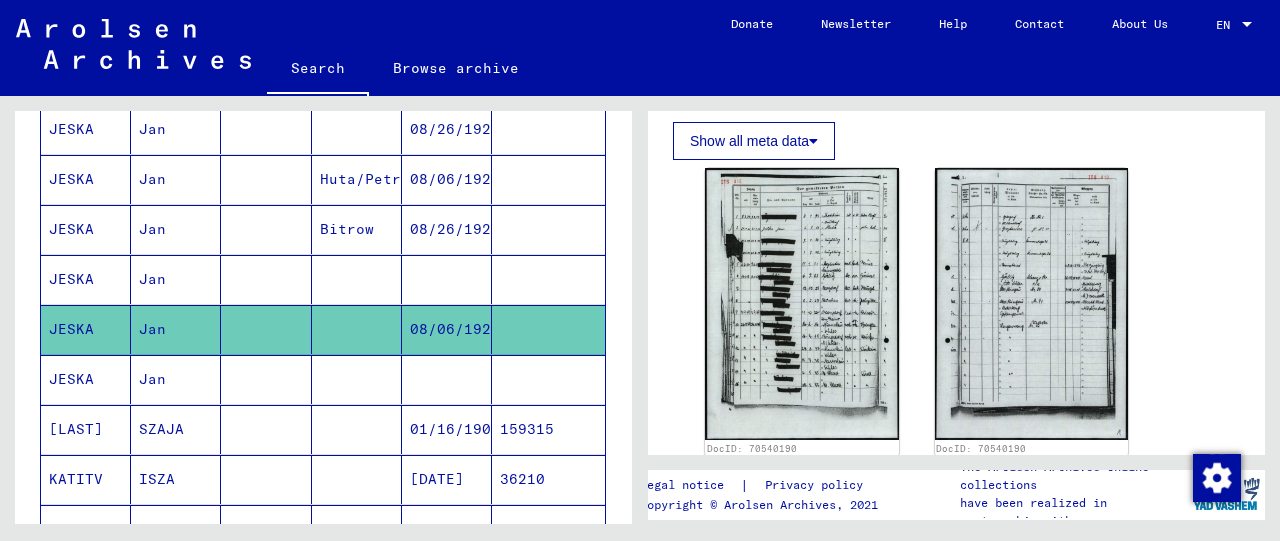 click at bounding box center [266, 329] 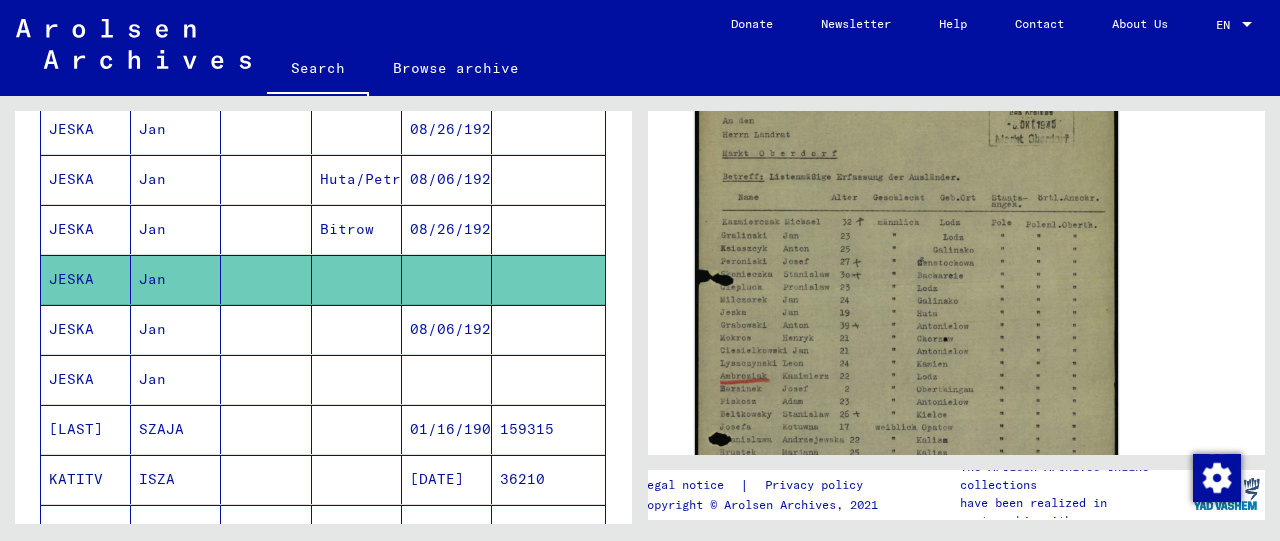 scroll, scrollTop: 468, scrollLeft: 0, axis: vertical 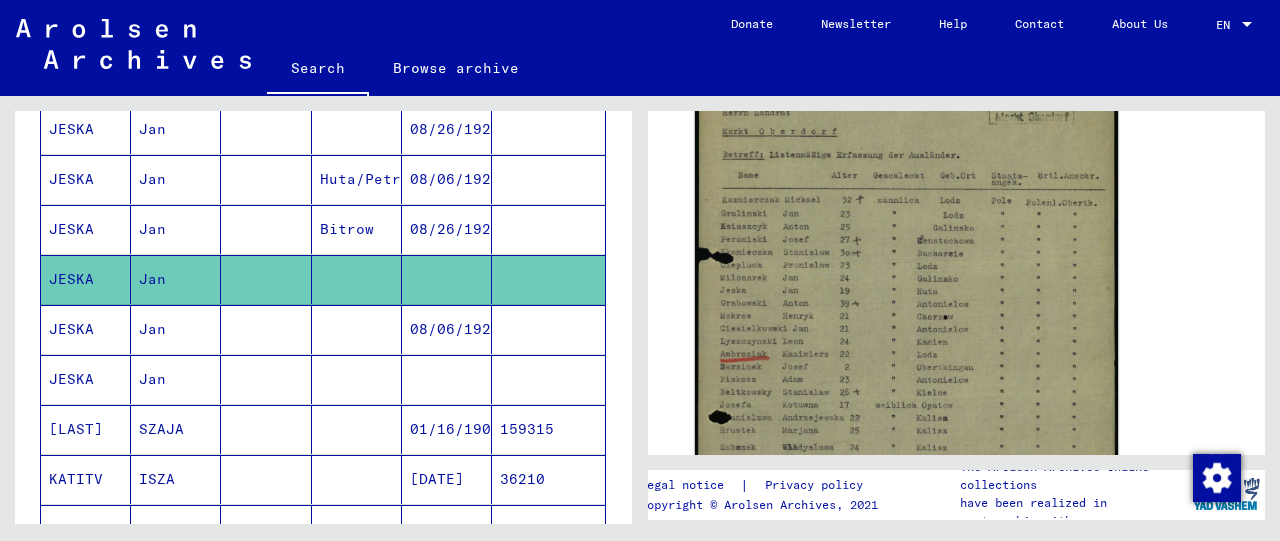 click 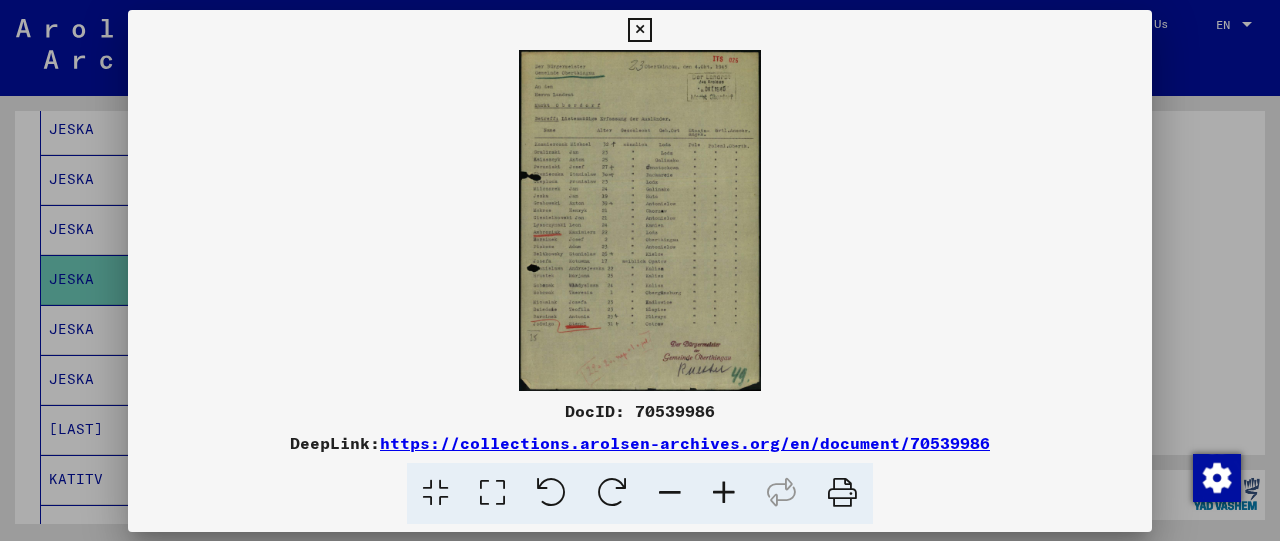 scroll, scrollTop: 468, scrollLeft: 0, axis: vertical 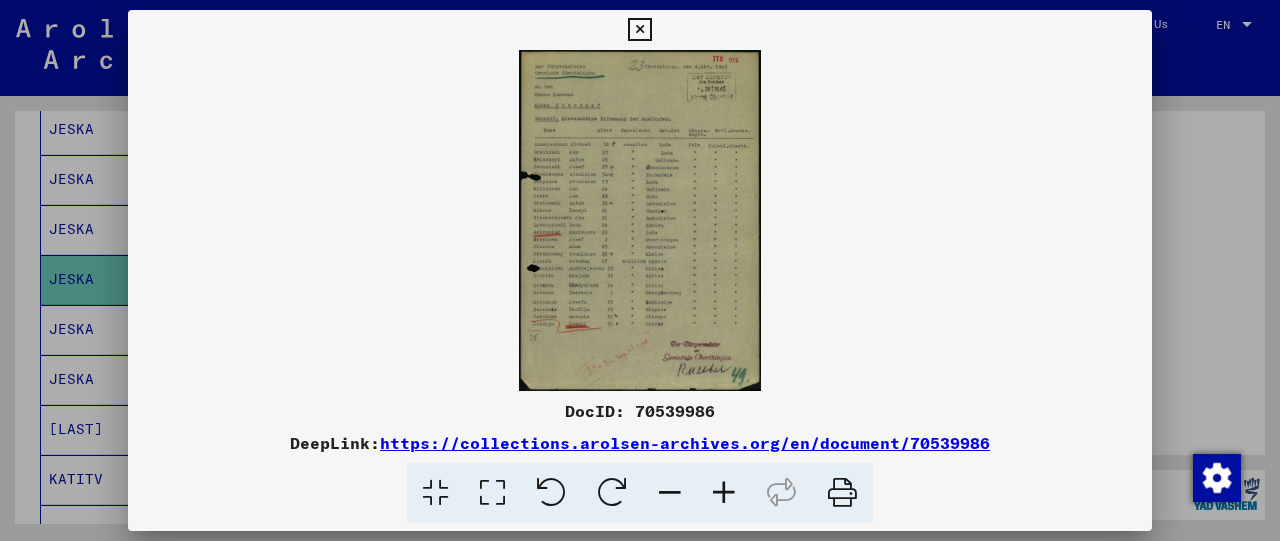 click at bounding box center [724, 493] 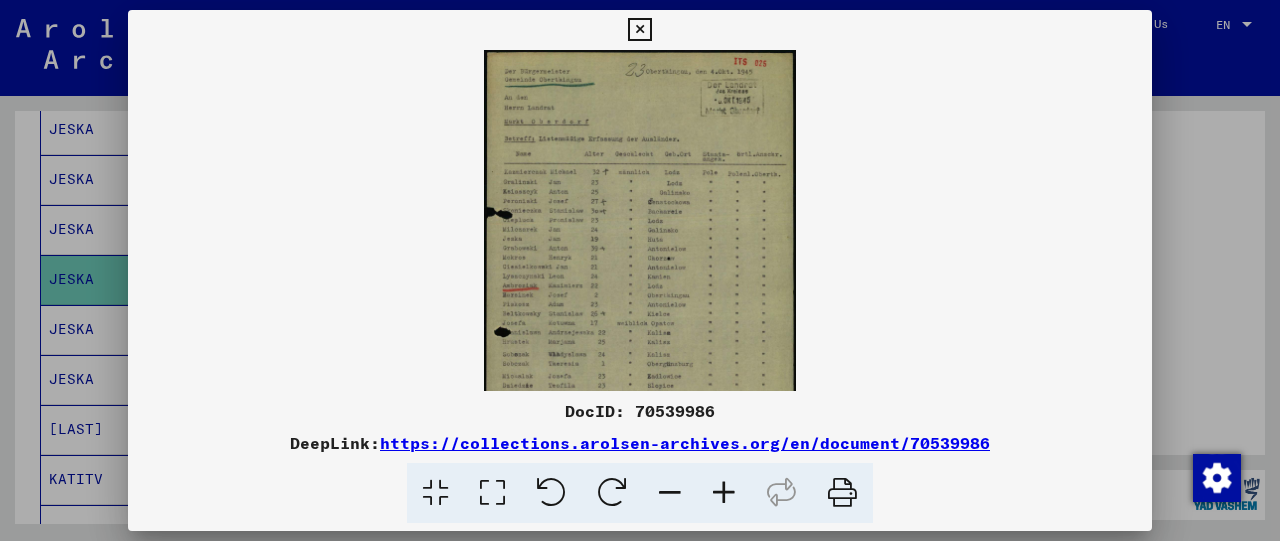 click at bounding box center (724, 493) 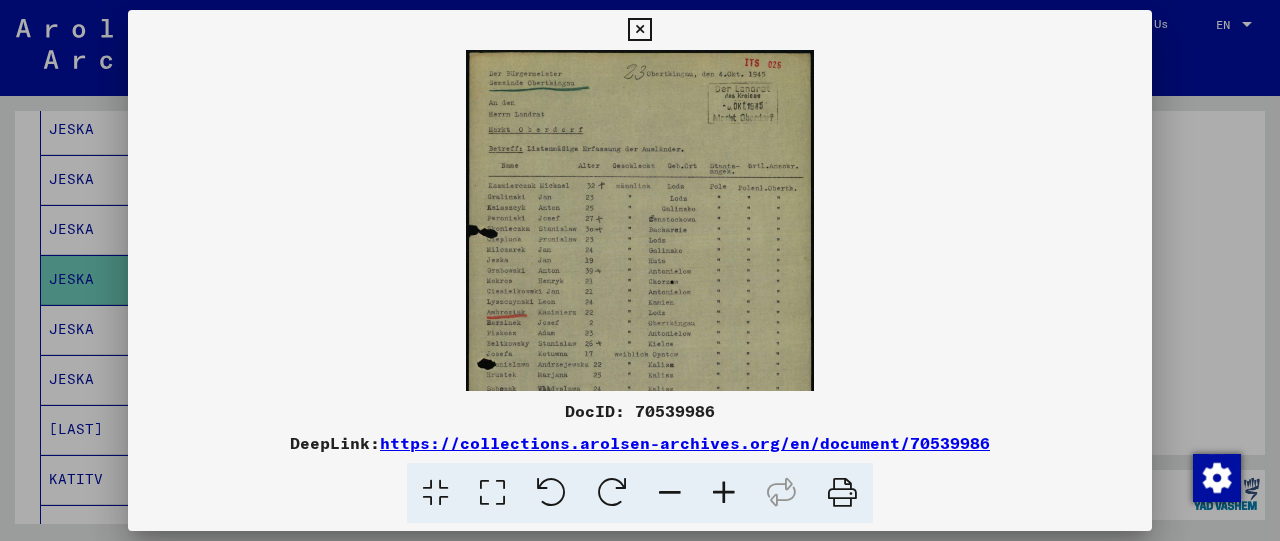 click at bounding box center [724, 493] 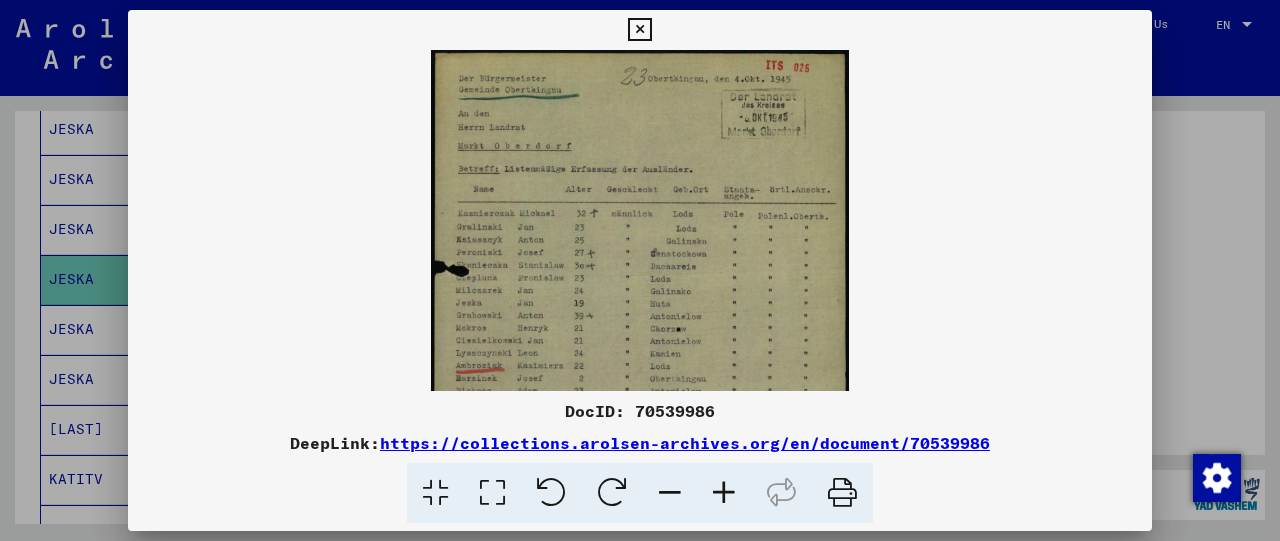 click at bounding box center (724, 493) 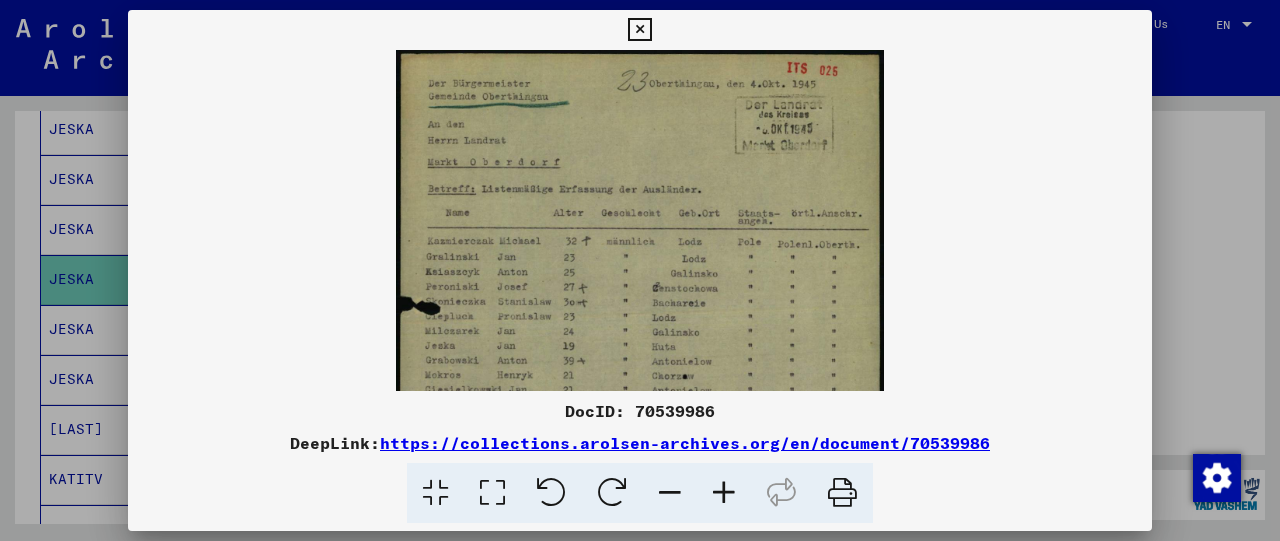 click at bounding box center (724, 493) 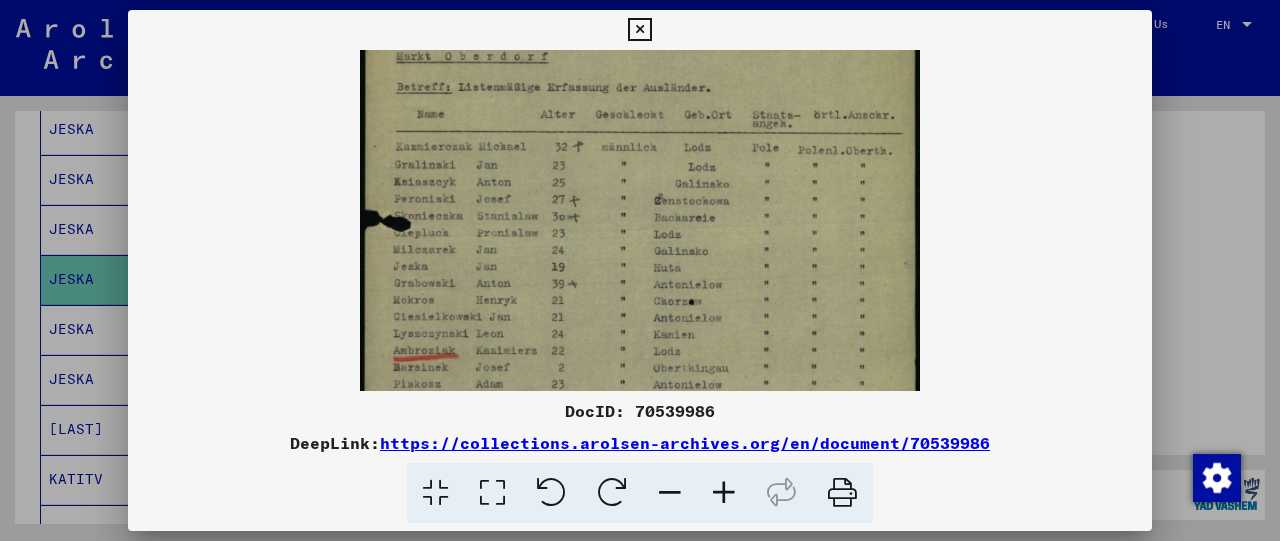 drag, startPoint x: 593, startPoint y: 337, endPoint x: 598, endPoint y: 248, distance: 89.140335 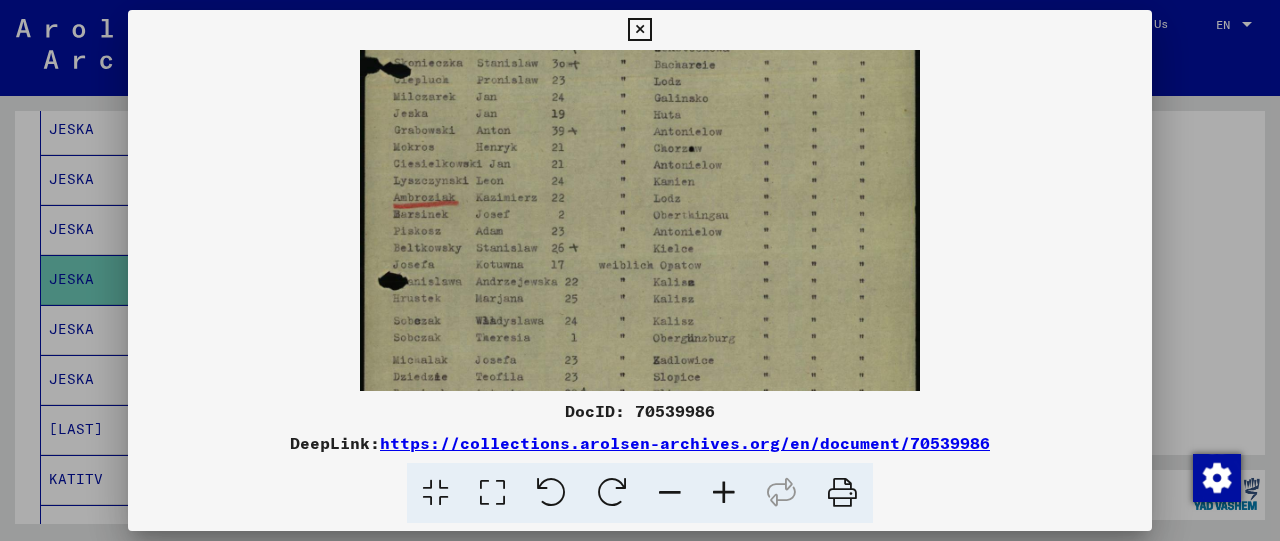 drag, startPoint x: 591, startPoint y: 273, endPoint x: 600, endPoint y: 166, distance: 107.37784 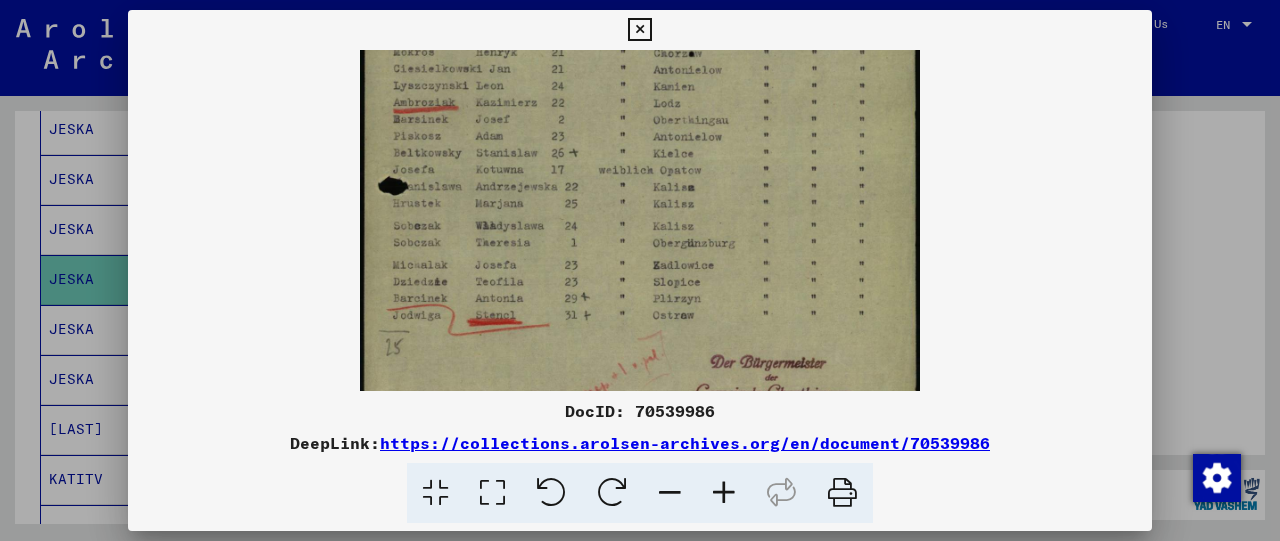scroll, scrollTop: 380, scrollLeft: 0, axis: vertical 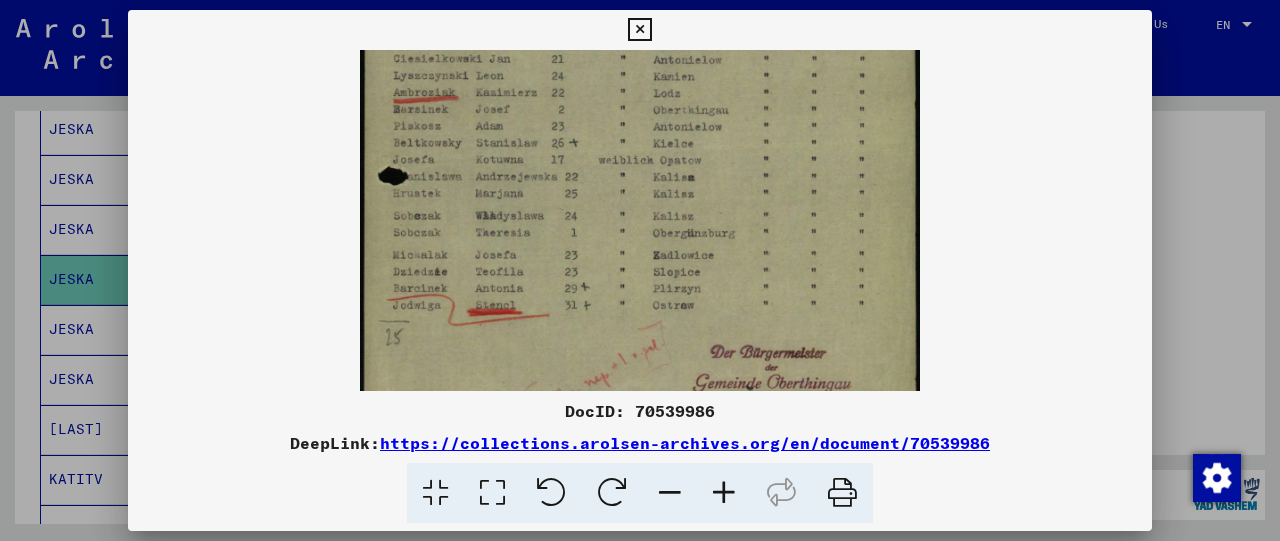 drag, startPoint x: 541, startPoint y: 321, endPoint x: 565, endPoint y: 227, distance: 97.015465 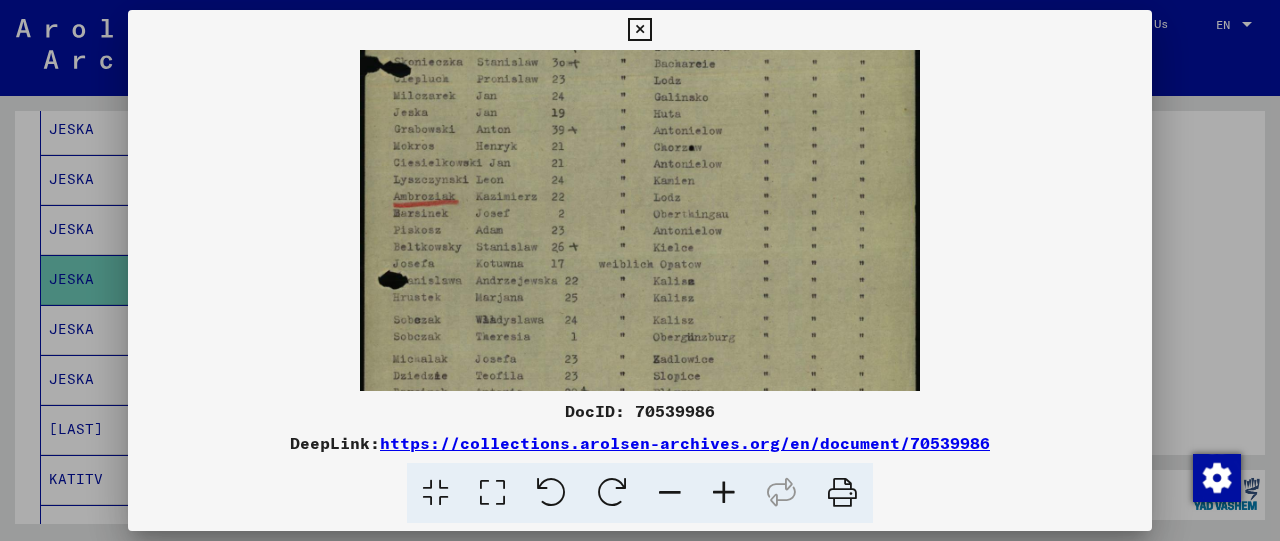 drag, startPoint x: 588, startPoint y: 173, endPoint x: 594, endPoint y: 273, distance: 100.17984 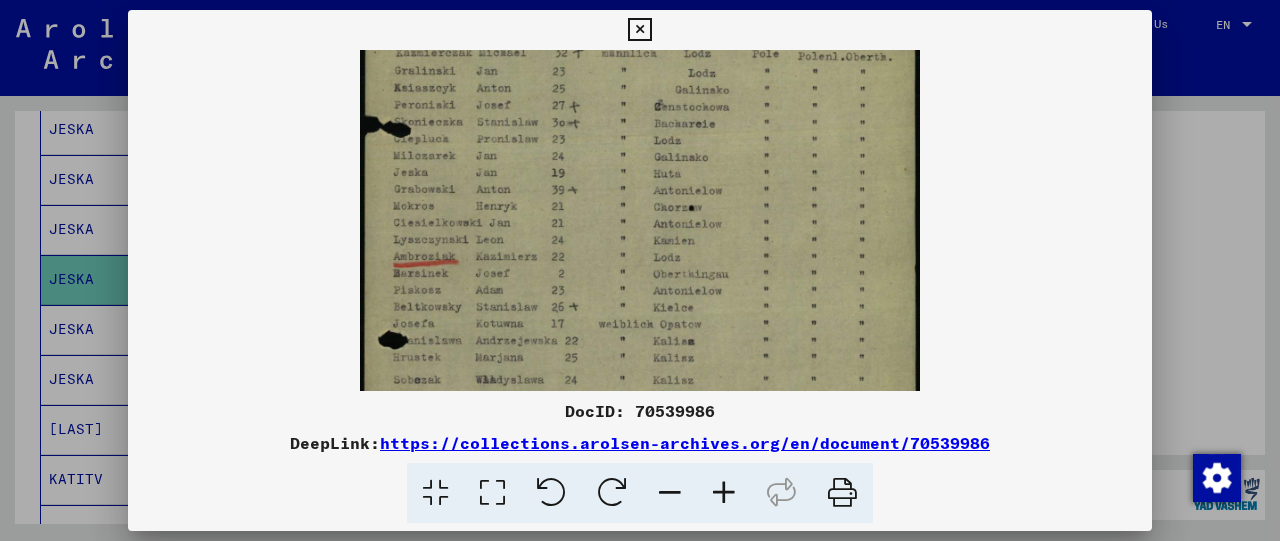 scroll, scrollTop: 197, scrollLeft: 0, axis: vertical 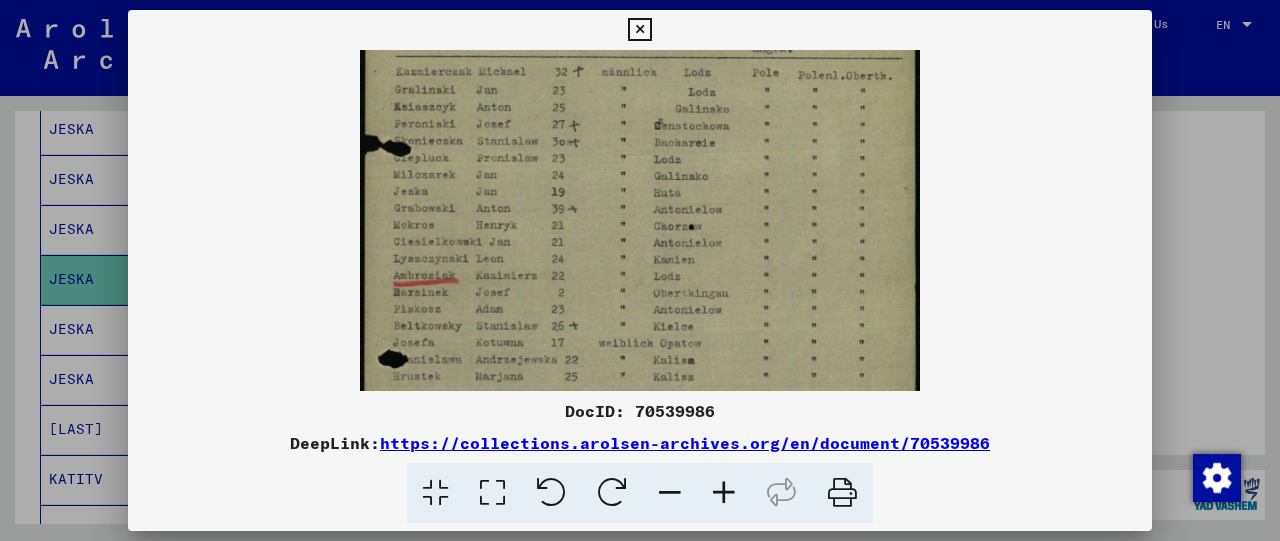 drag, startPoint x: 589, startPoint y: 174, endPoint x: 585, endPoint y: 251, distance: 77.10383 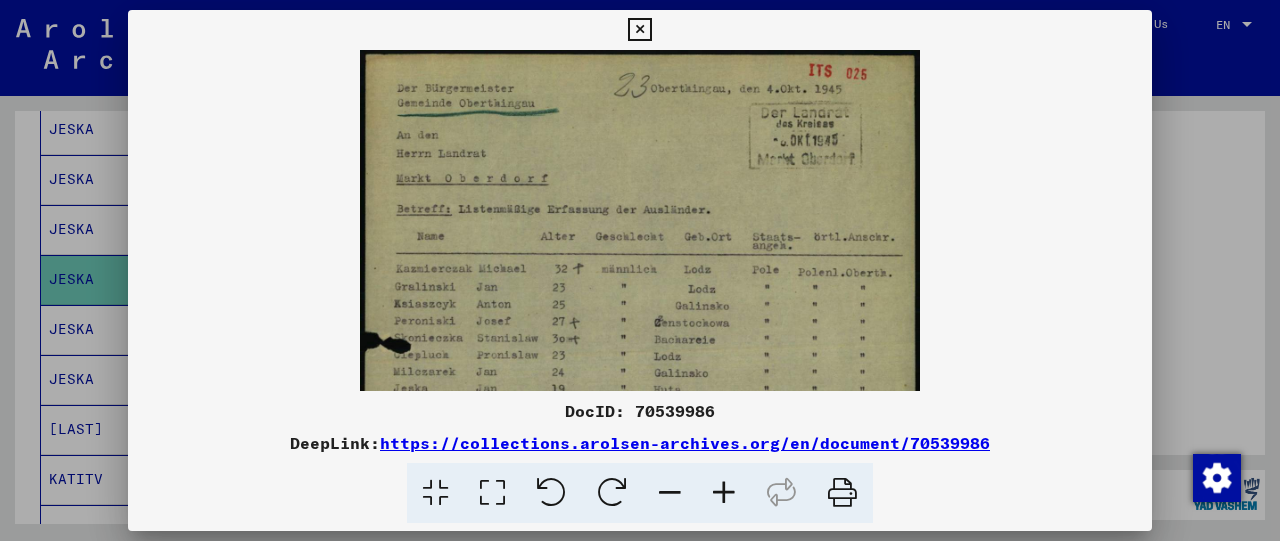 drag, startPoint x: 643, startPoint y: 343, endPoint x: 646, endPoint y: 401, distance: 58.077534 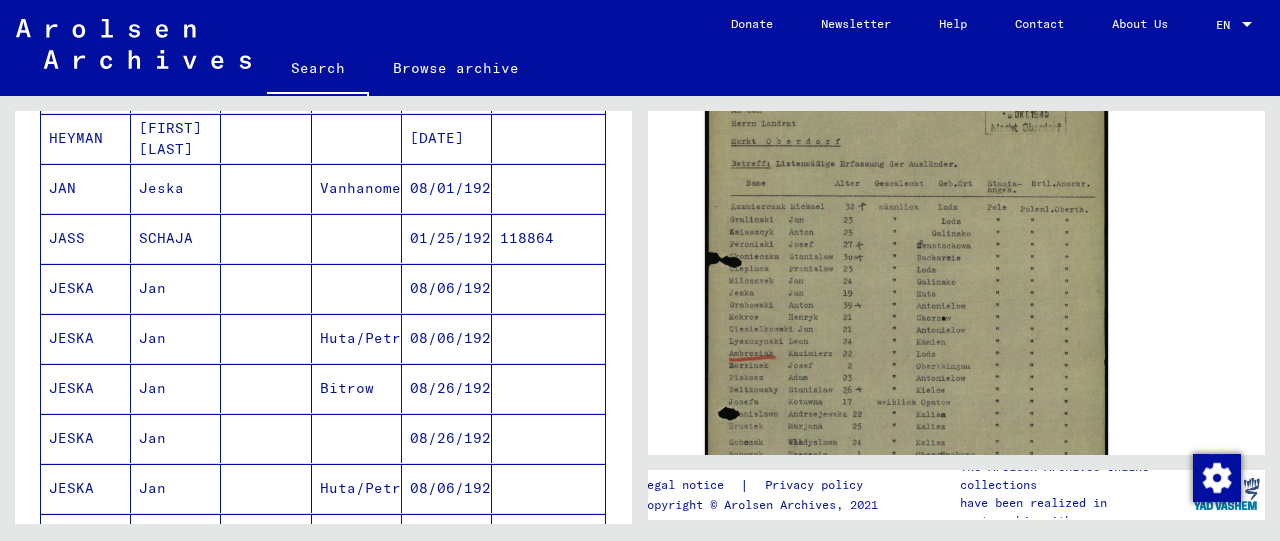 scroll, scrollTop: 738, scrollLeft: 0, axis: vertical 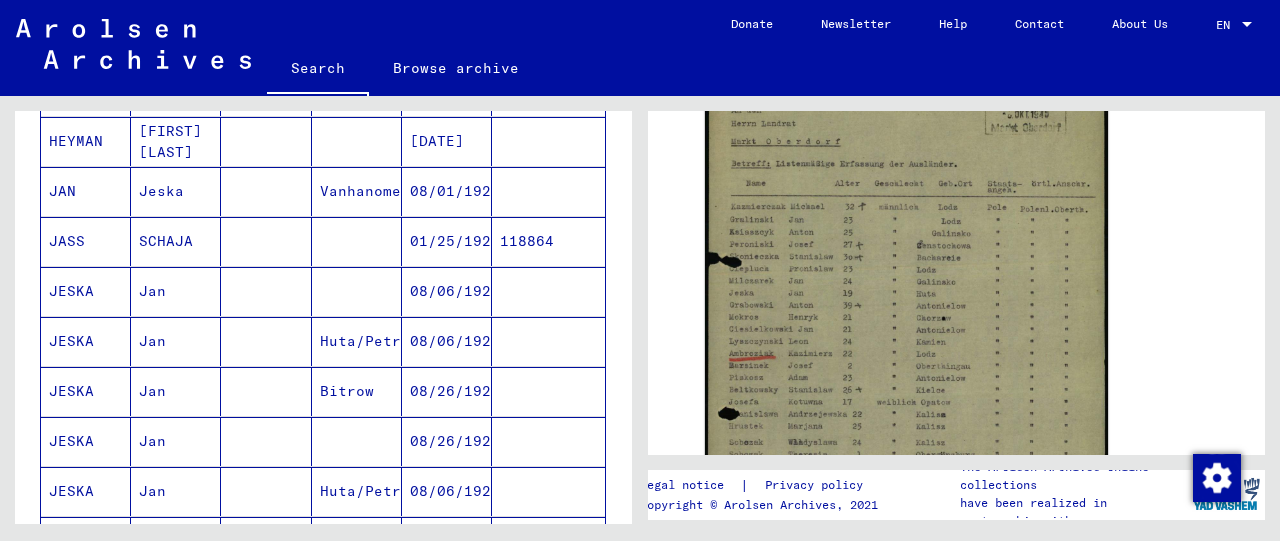 click at bounding box center [266, 491] 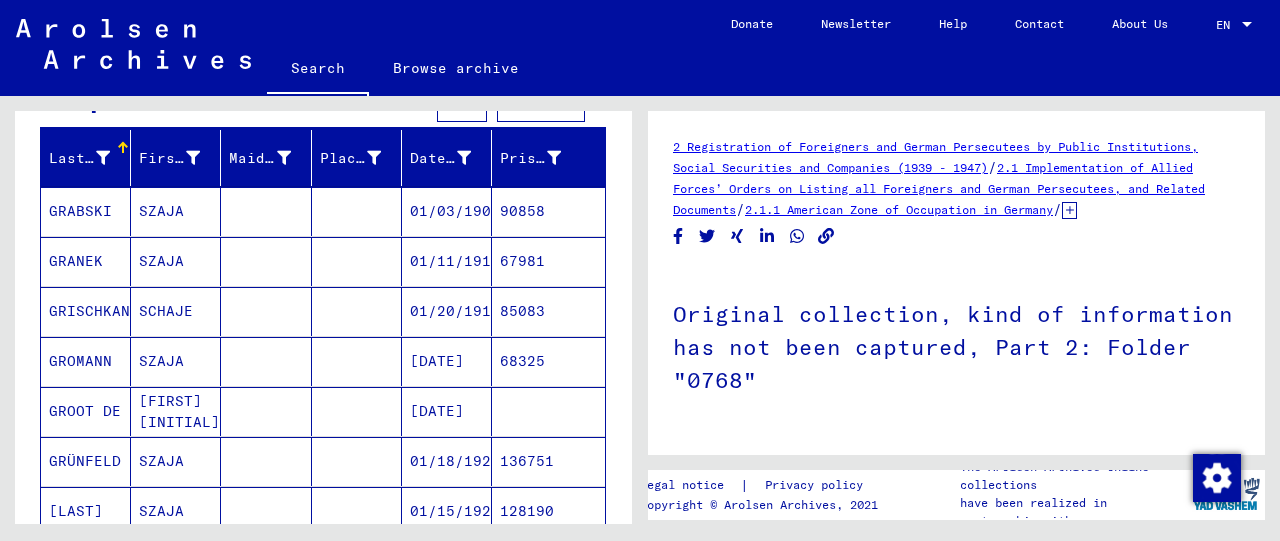 scroll, scrollTop: 0, scrollLeft: 0, axis: both 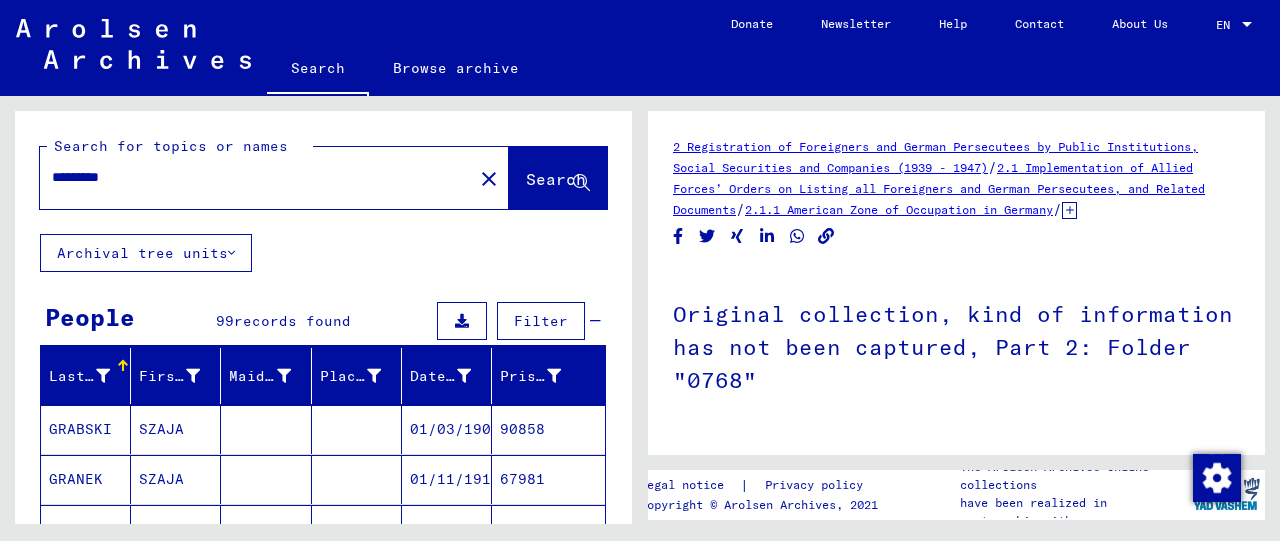 drag, startPoint x: 187, startPoint y: 182, endPoint x: 89, endPoint y: 181, distance: 98.005104 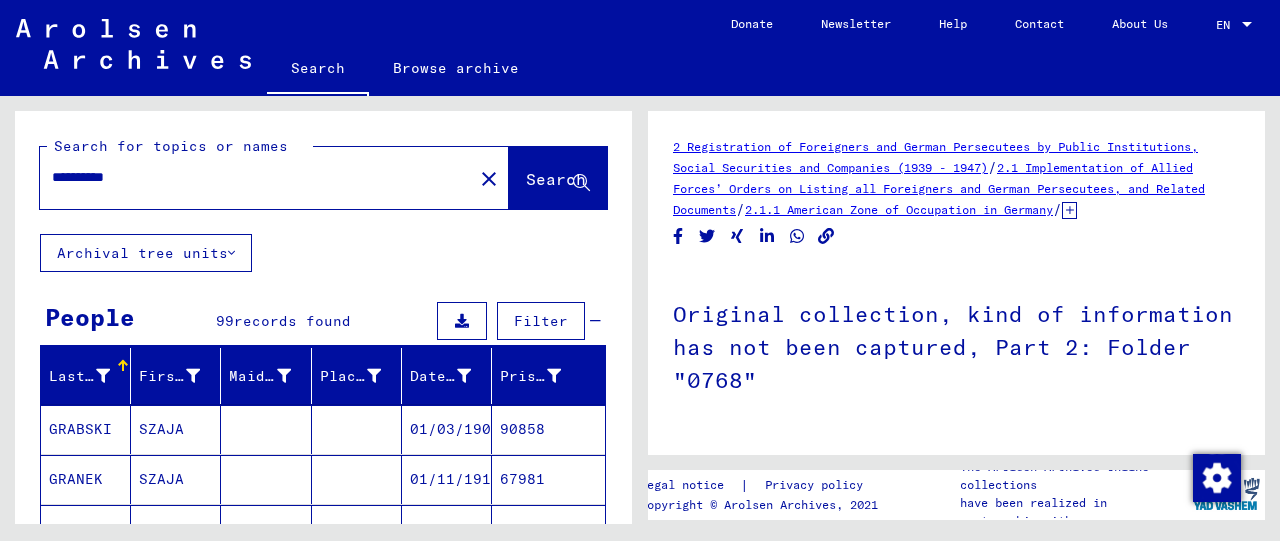 type on "**********" 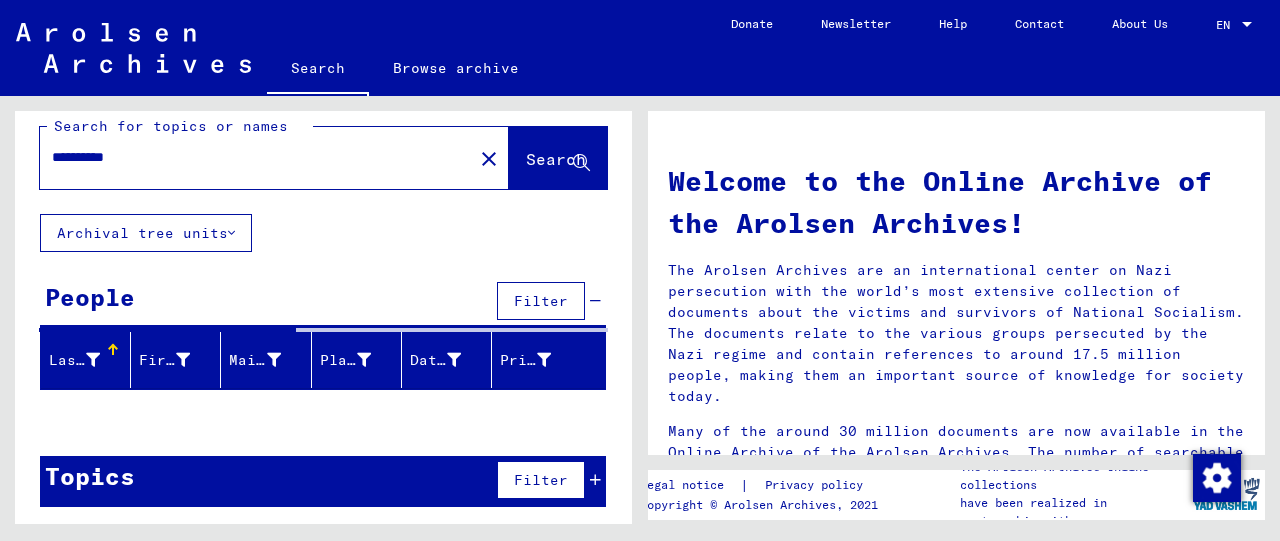 scroll, scrollTop: 16, scrollLeft: 0, axis: vertical 